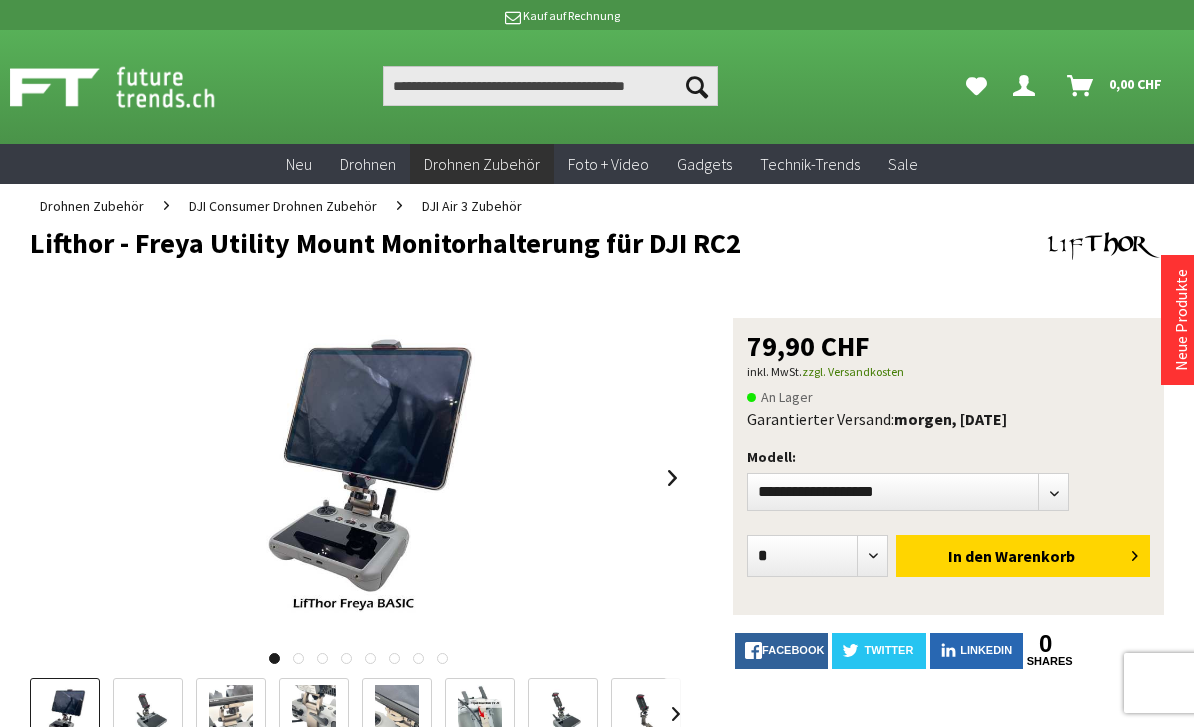 scroll, scrollTop: 0, scrollLeft: 0, axis: both 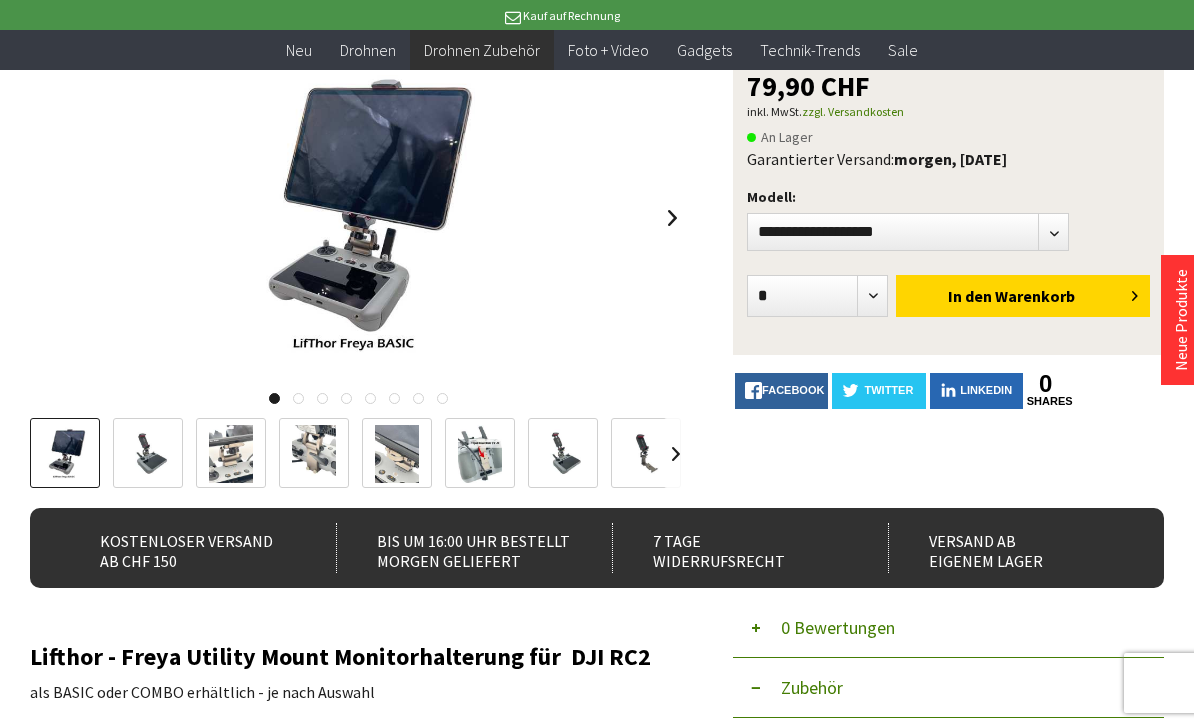 click at bounding box center (65, 454) 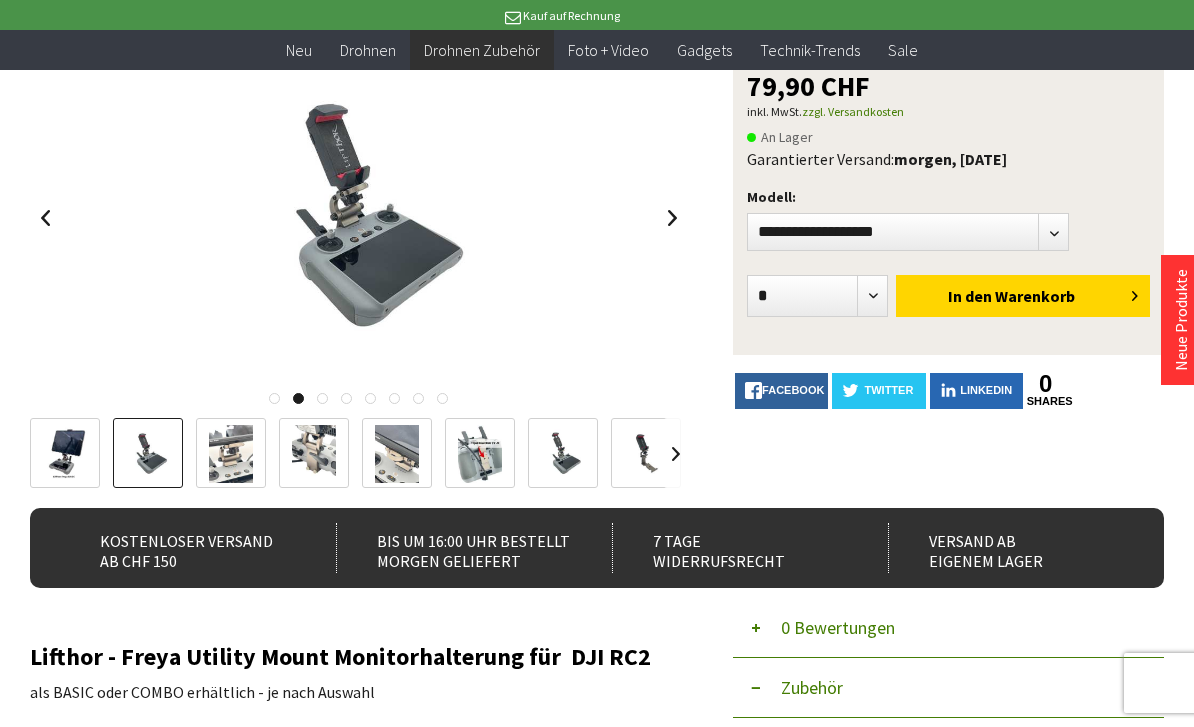 click at bounding box center [231, 454] 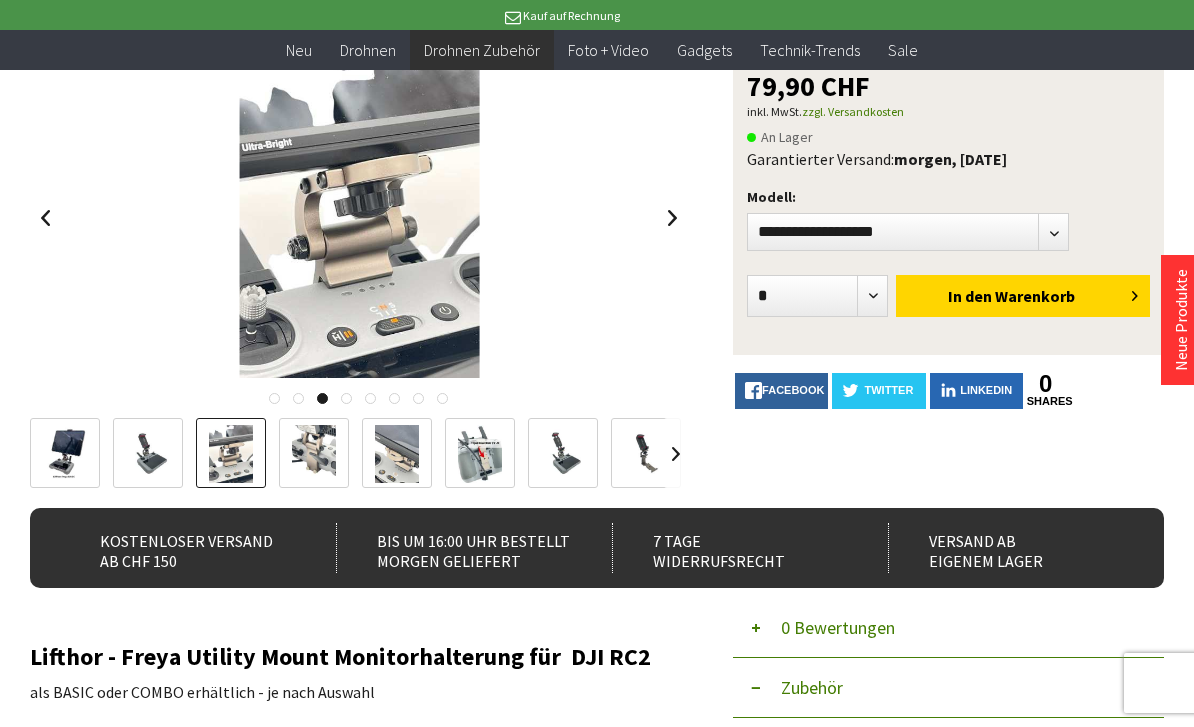 click at bounding box center (314, 454) 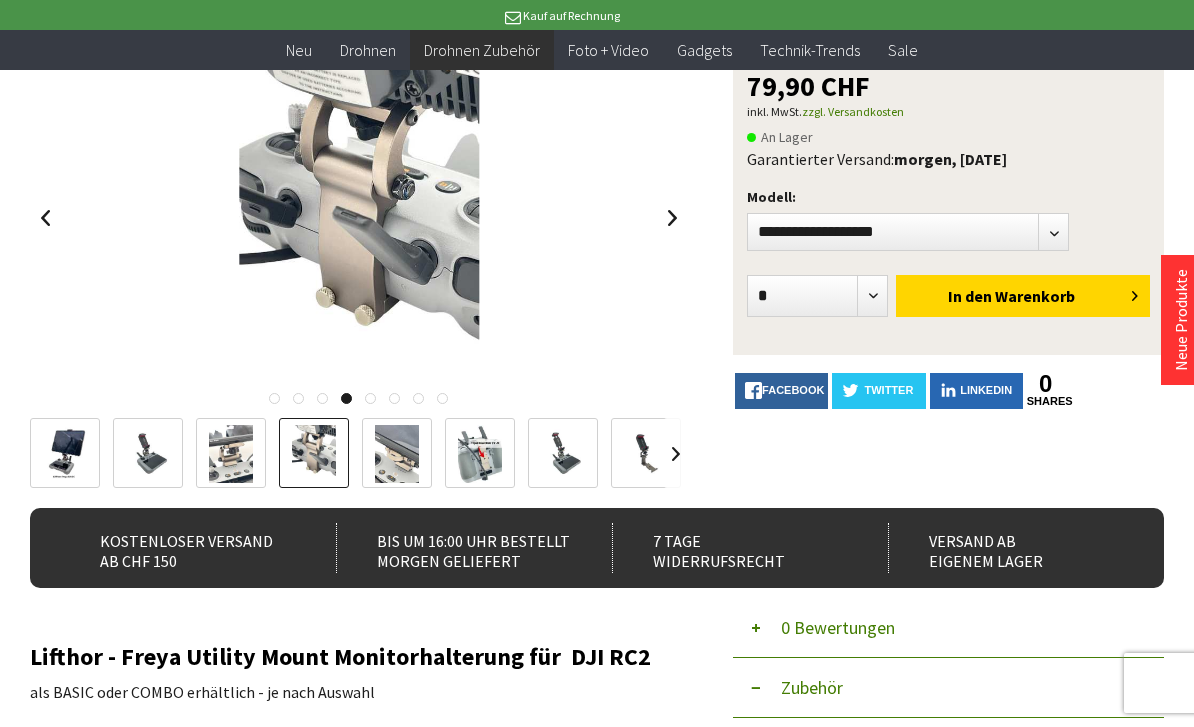 click at bounding box center (397, 454) 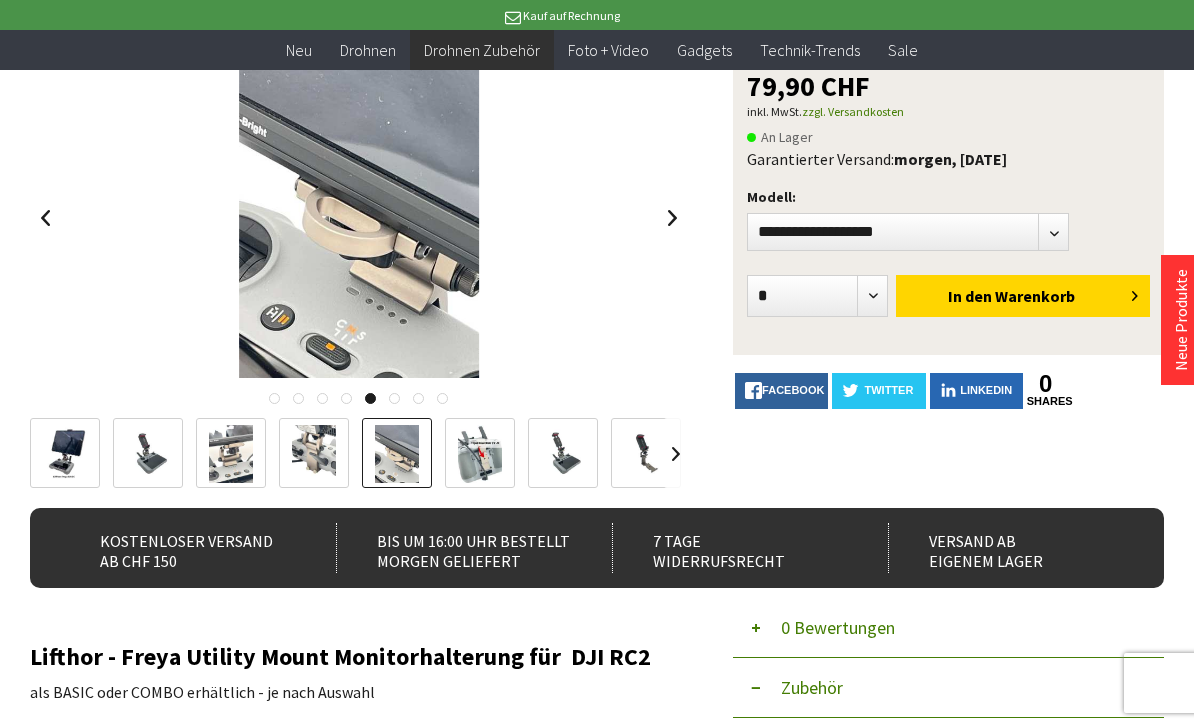 click at bounding box center [480, 454] 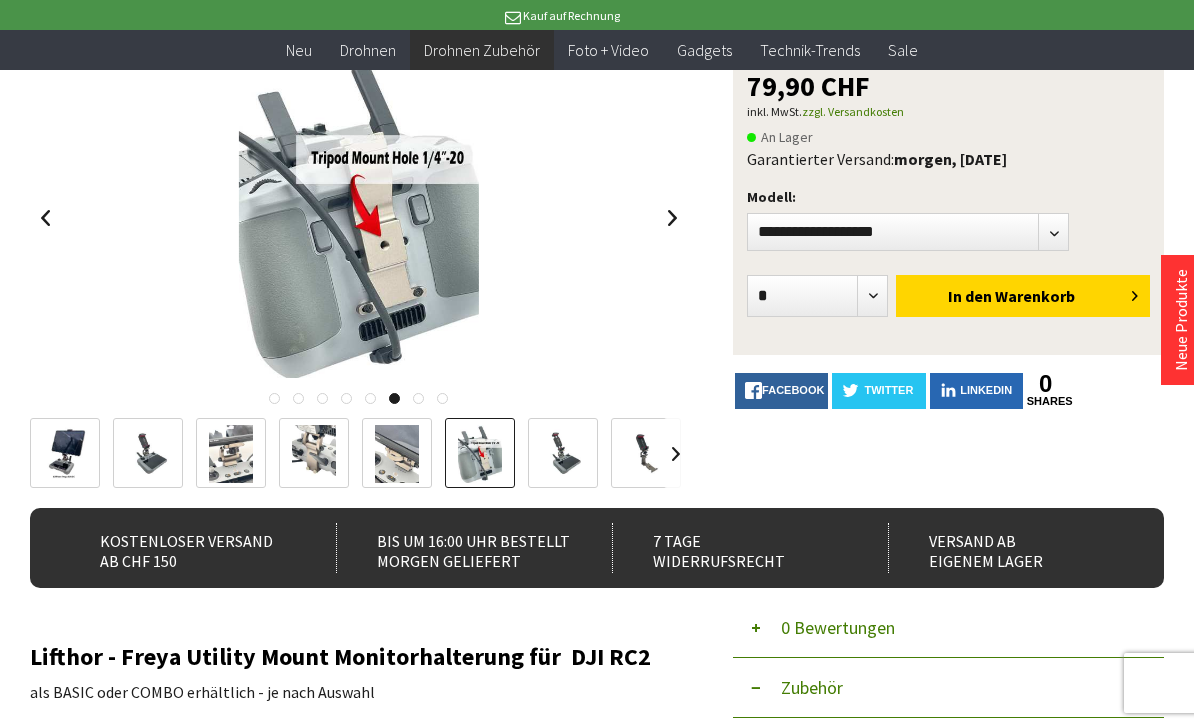 click at bounding box center (563, 454) 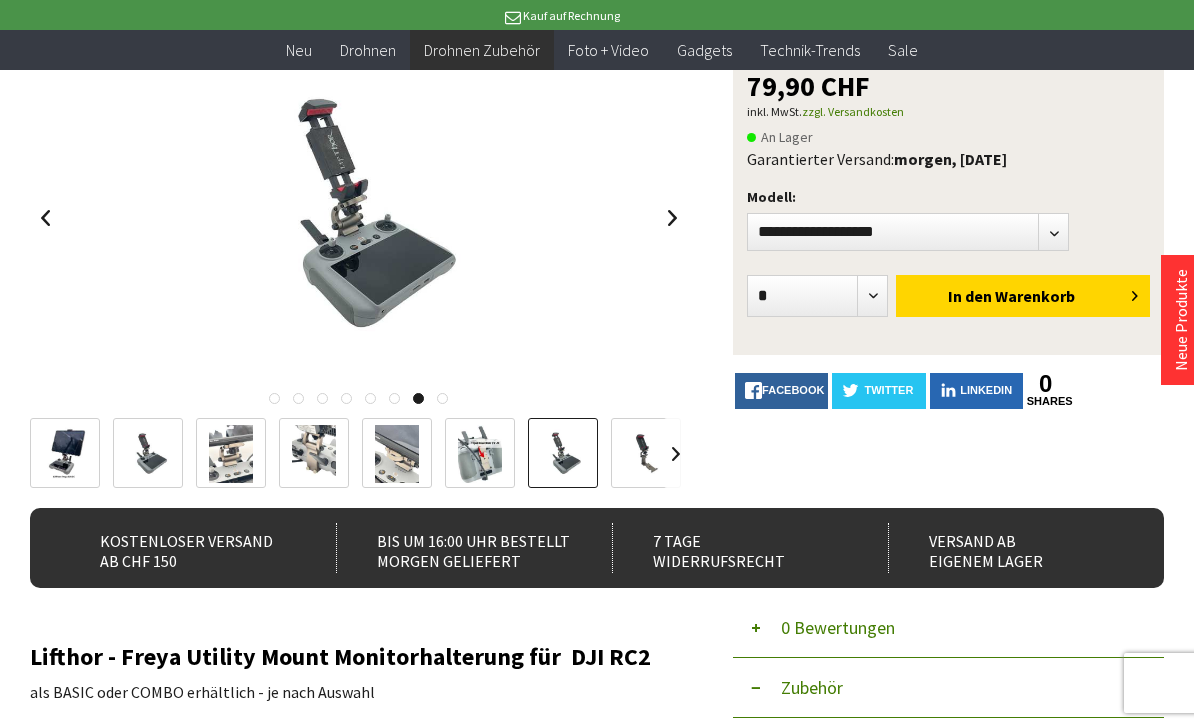 click at bounding box center [480, 454] 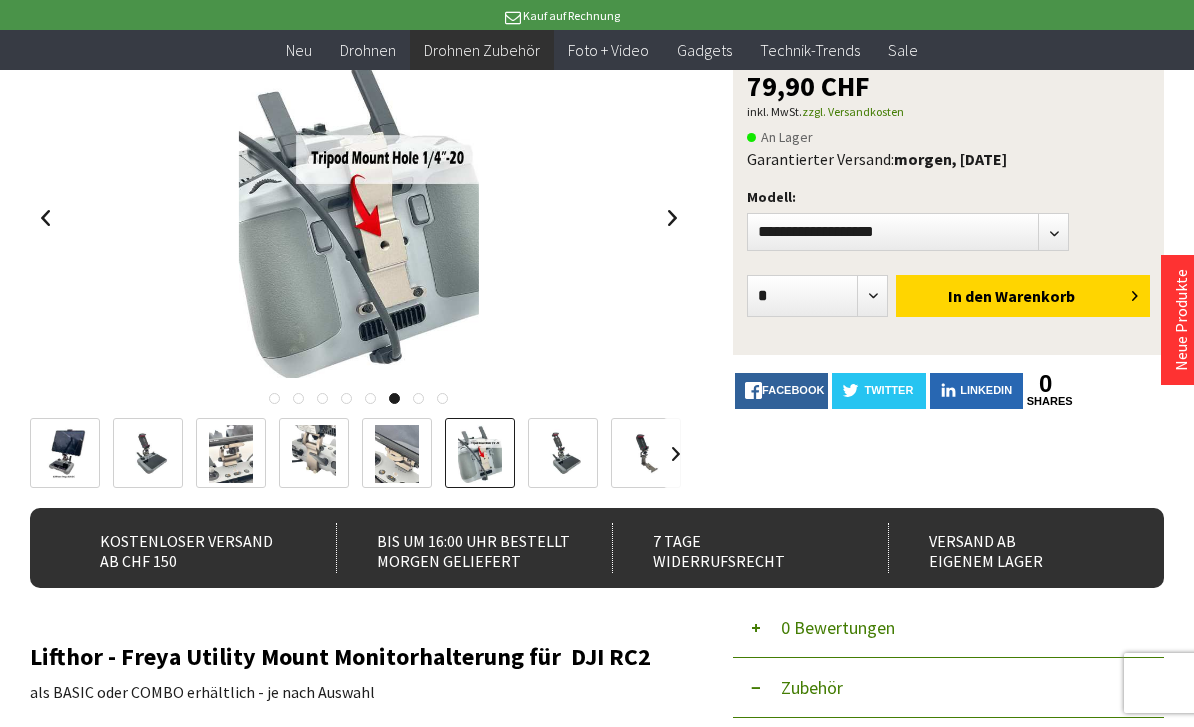 click at bounding box center [563, 454] 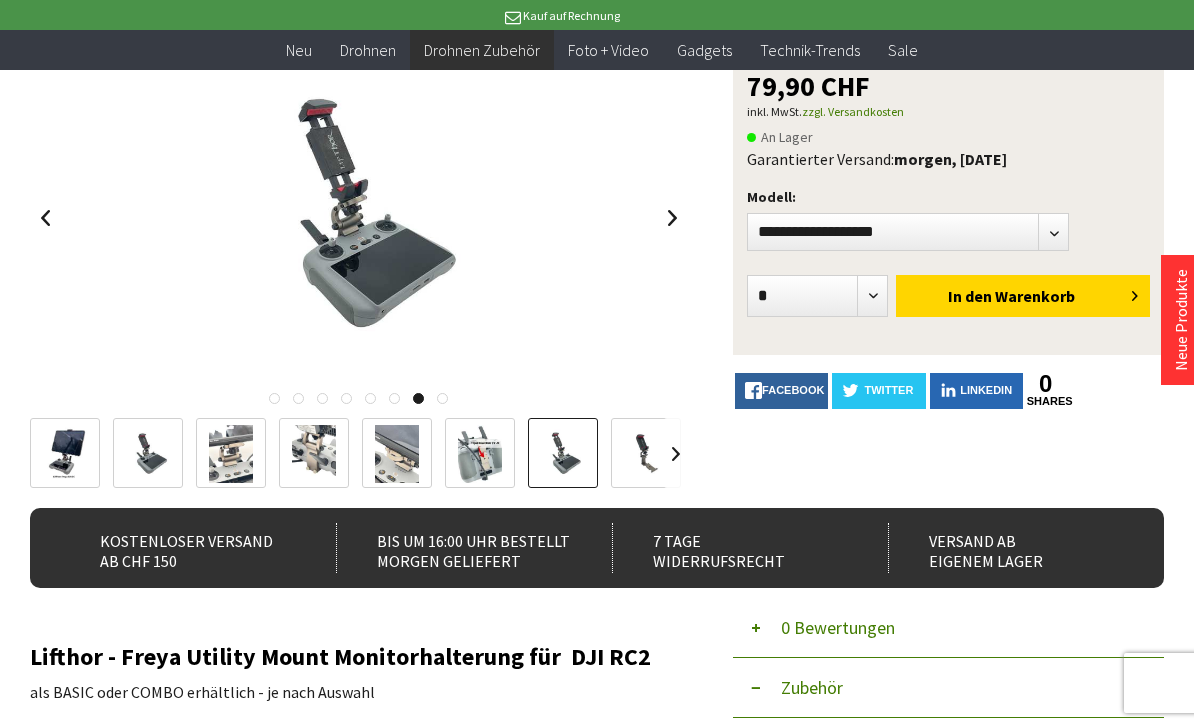 click at bounding box center (646, 454) 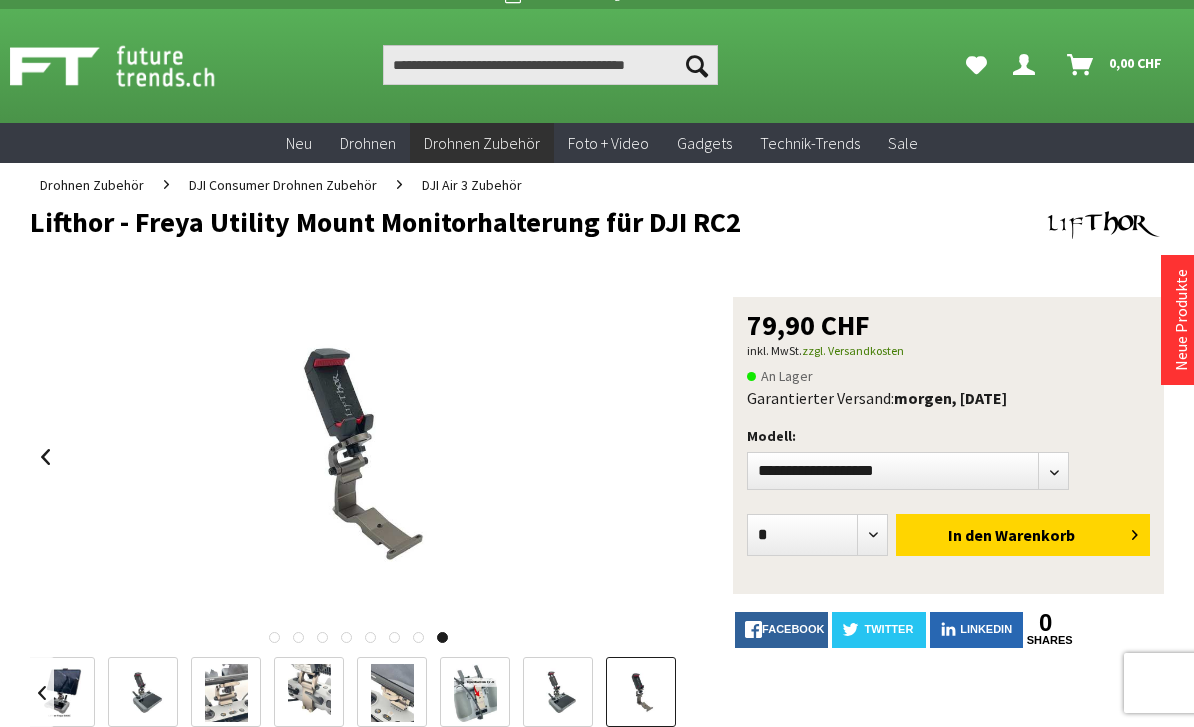 scroll, scrollTop: 22, scrollLeft: 0, axis: vertical 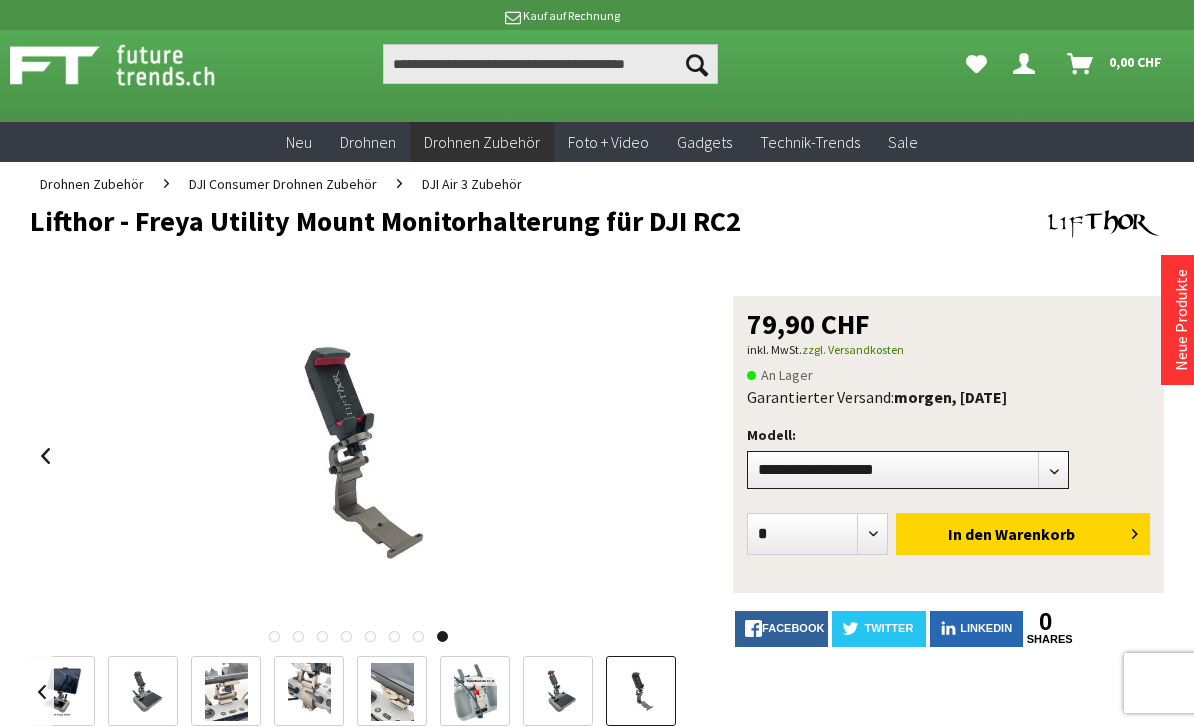 click on "**********" at bounding box center (908, 470) 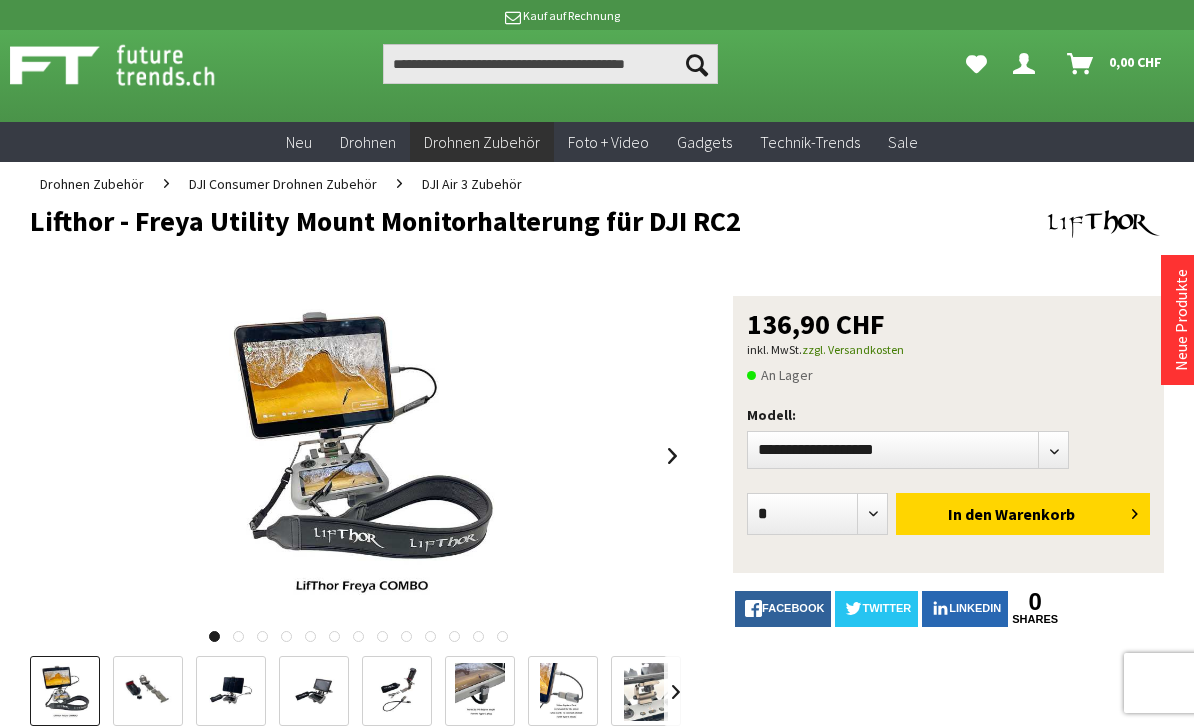 click at bounding box center (65, 692) 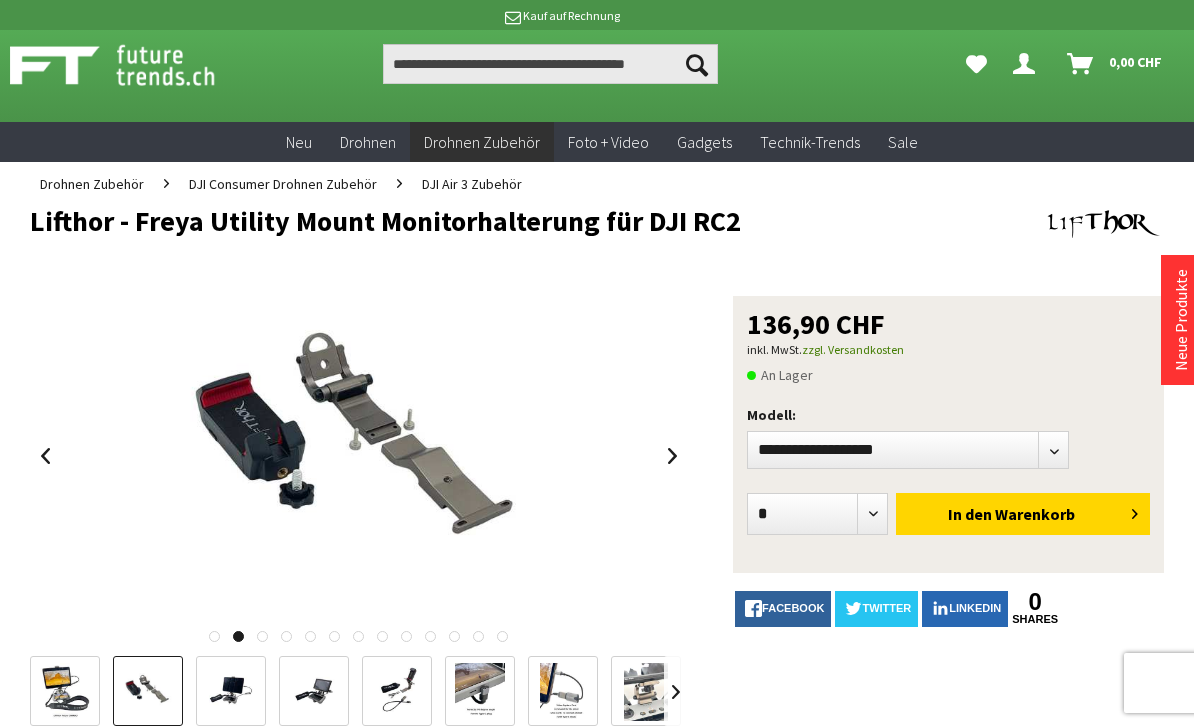 click at bounding box center [231, 692] 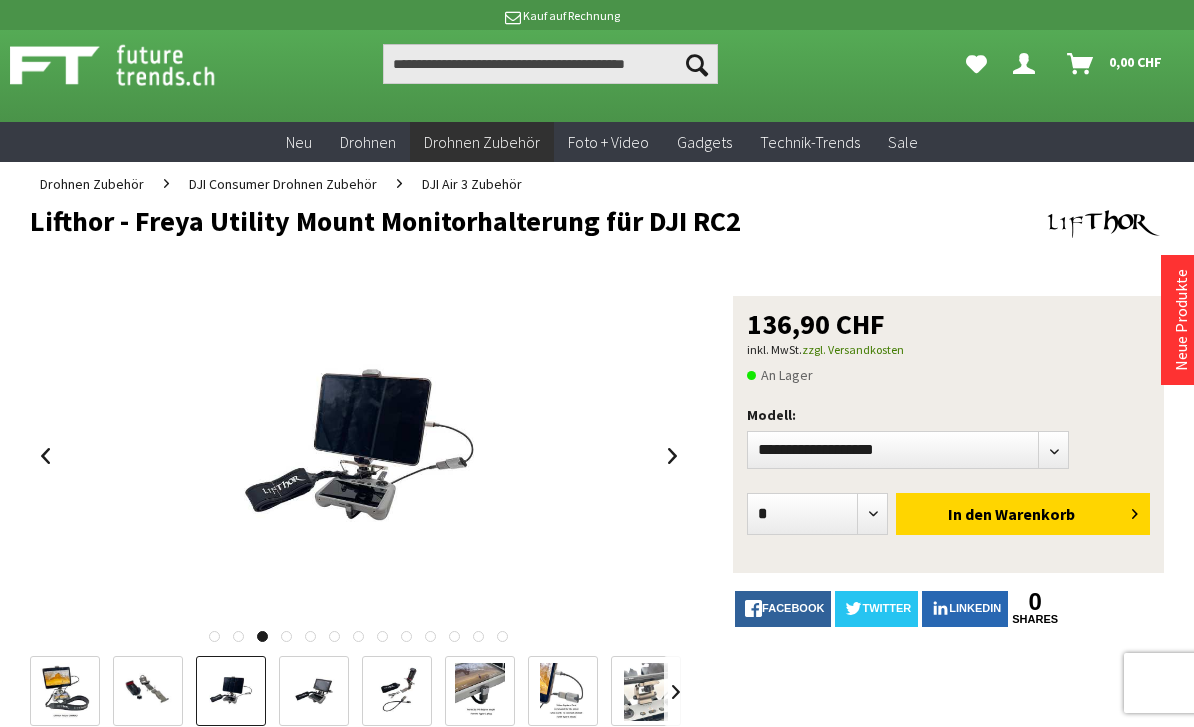 click at bounding box center [314, 692] 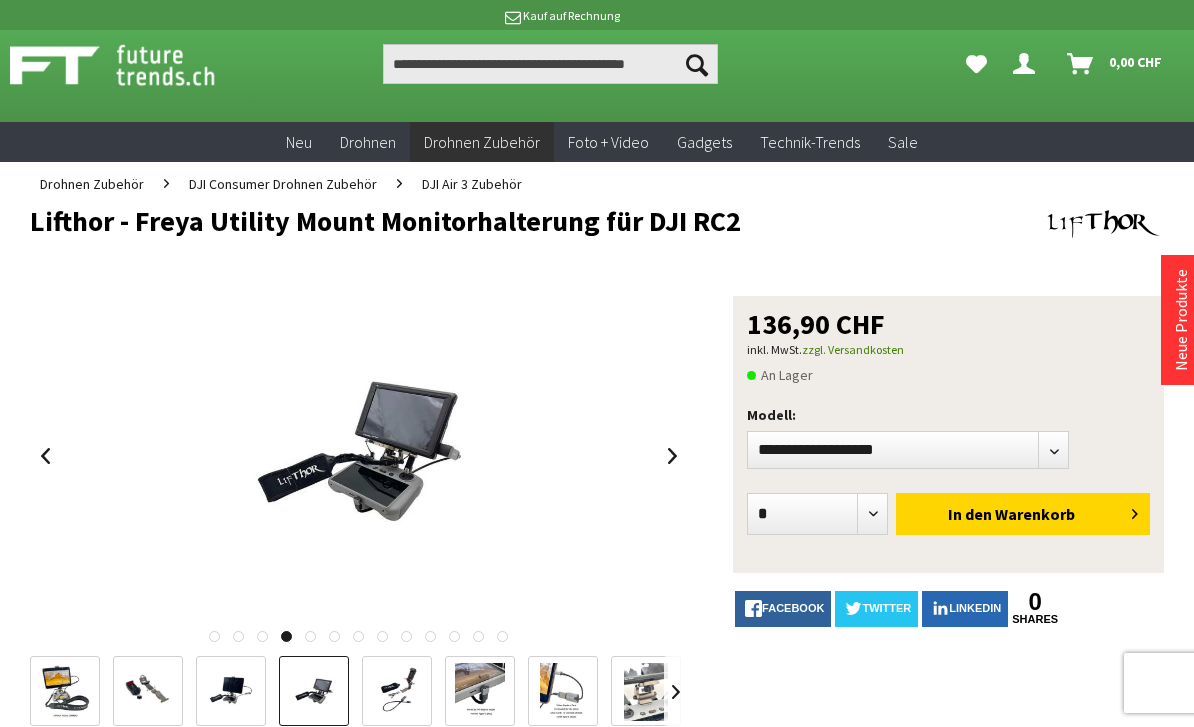 click at bounding box center (397, 692) 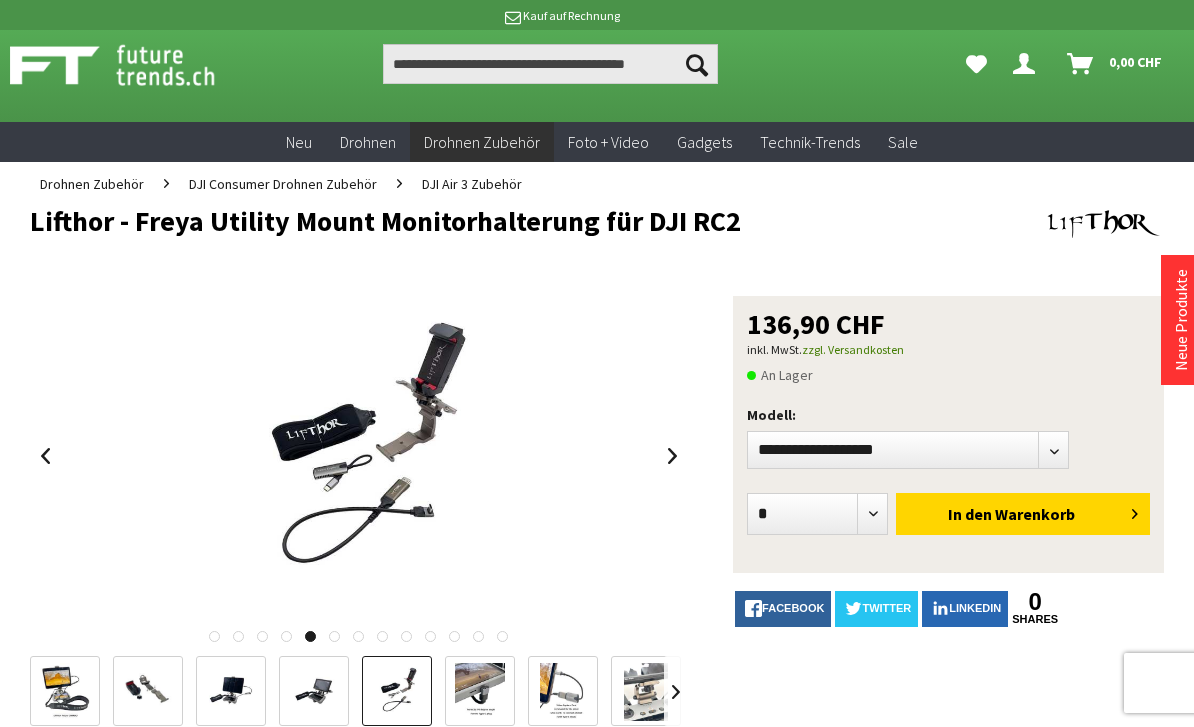 click at bounding box center (480, 692) 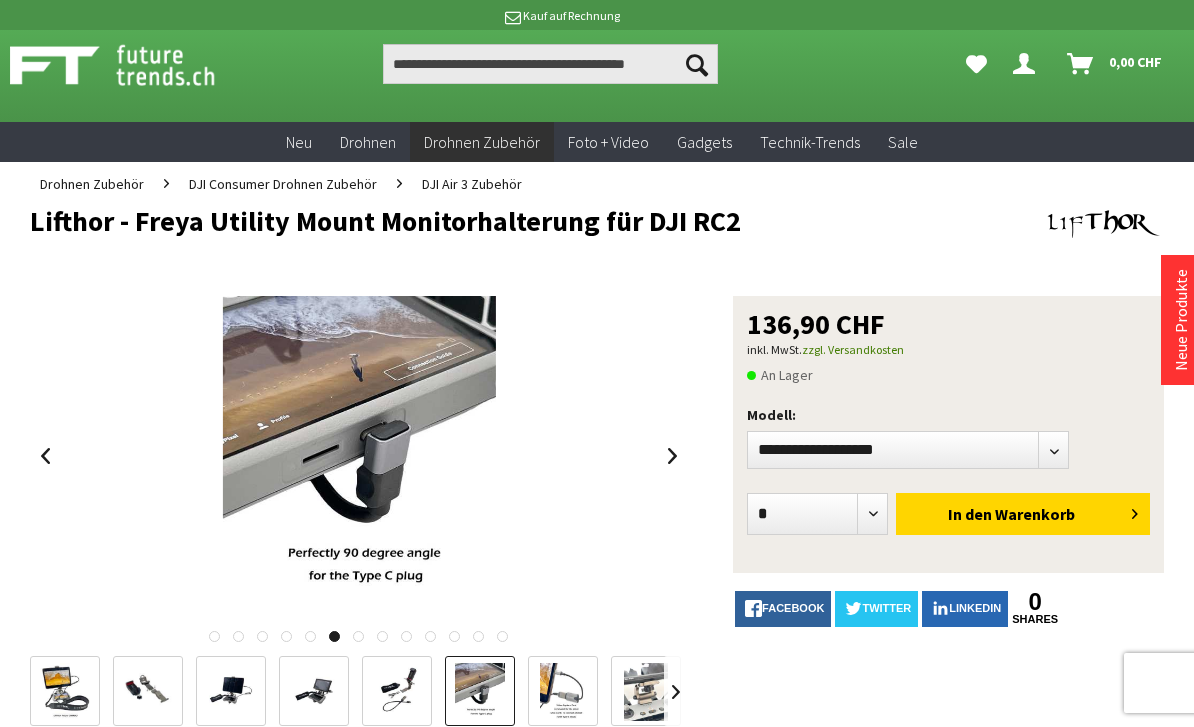 click at bounding box center (563, 692) 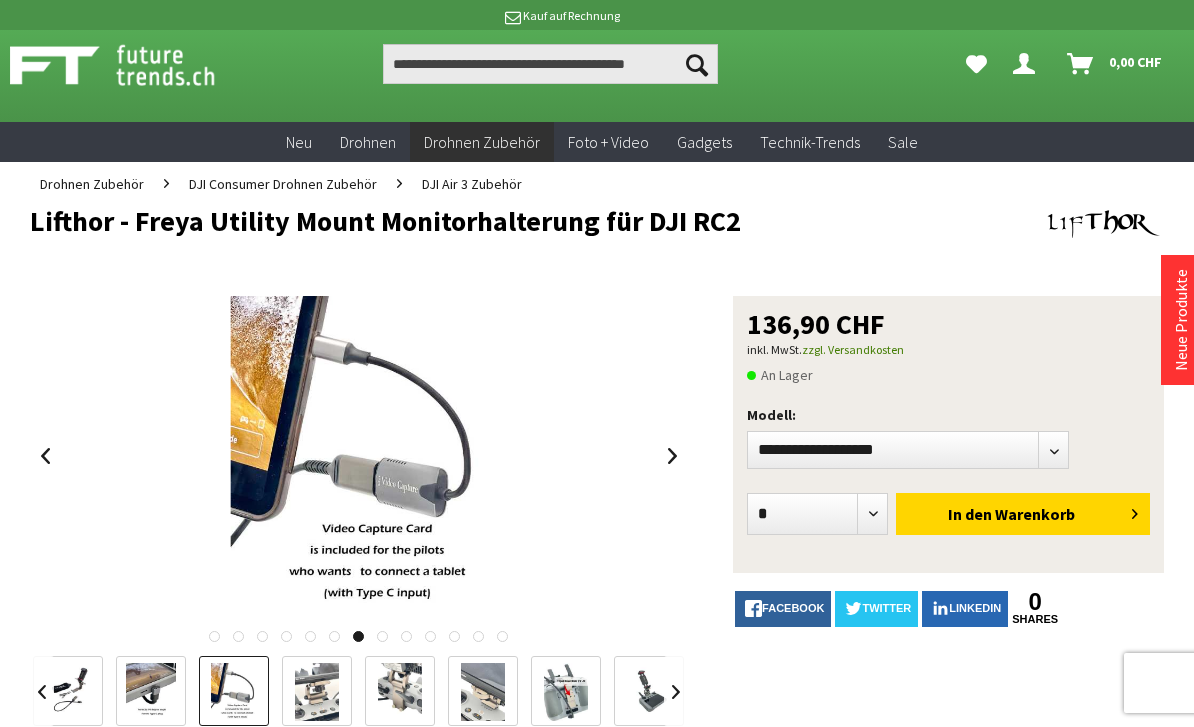 click at bounding box center [400, 692] 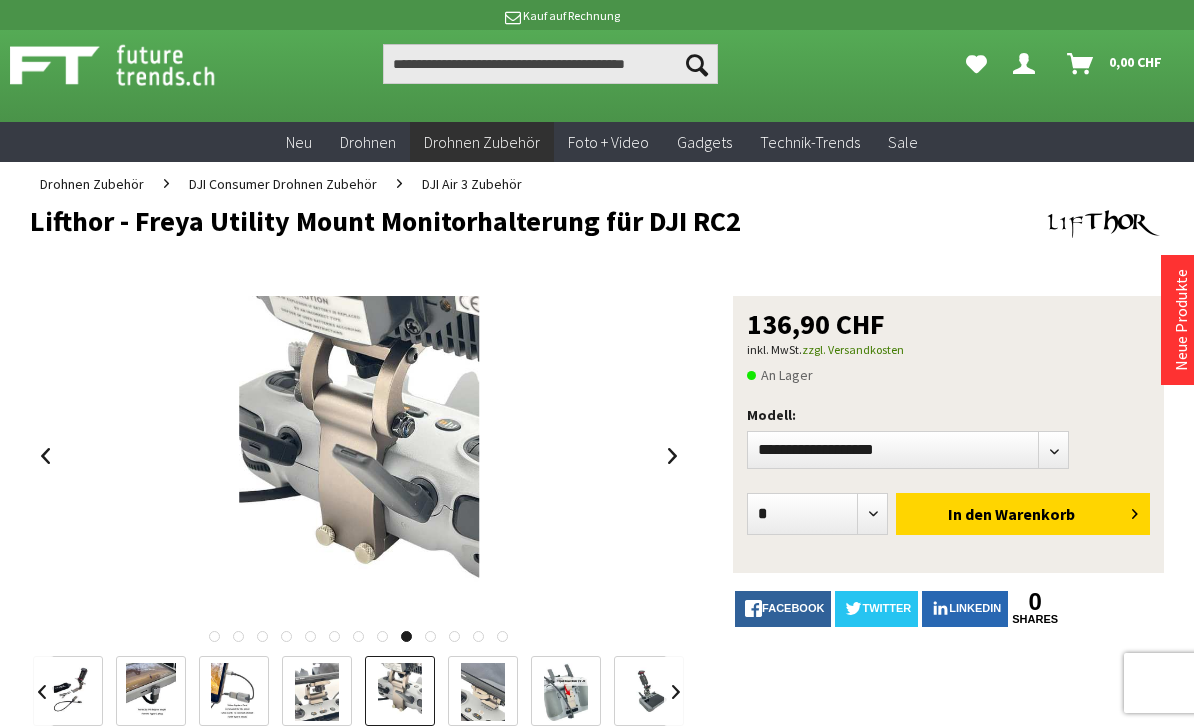 click at bounding box center (483, 692) 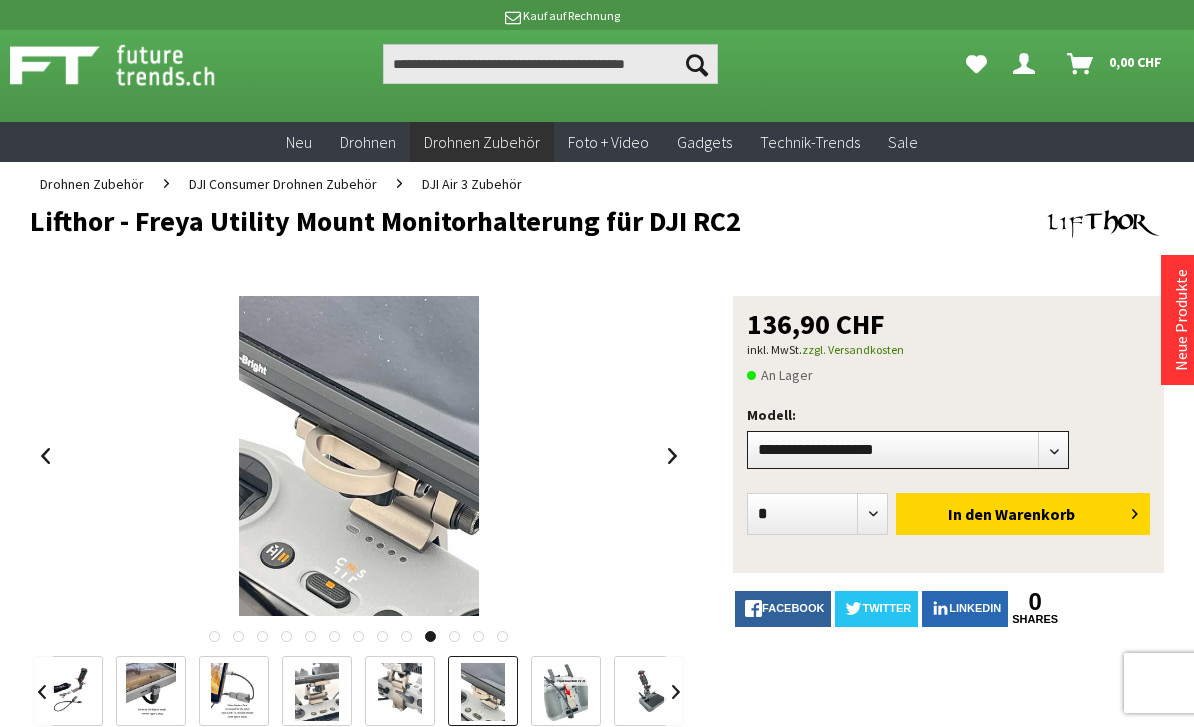 click on "**********" at bounding box center [908, 450] 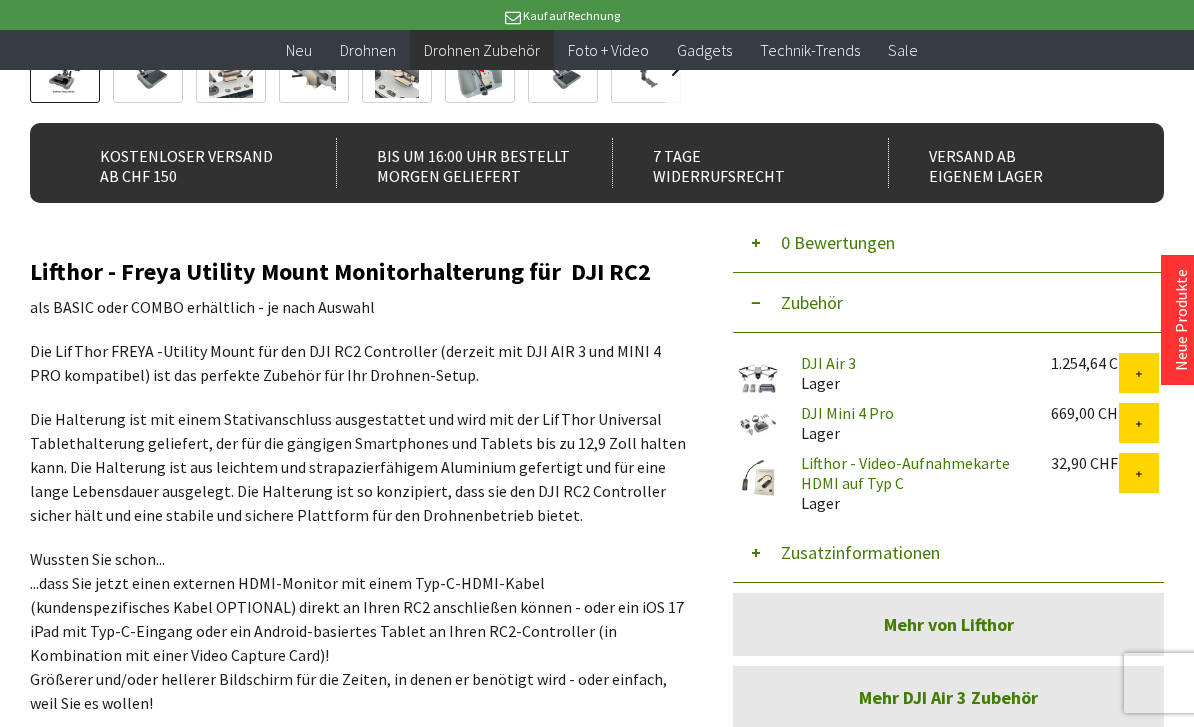 scroll, scrollTop: 608, scrollLeft: 0, axis: vertical 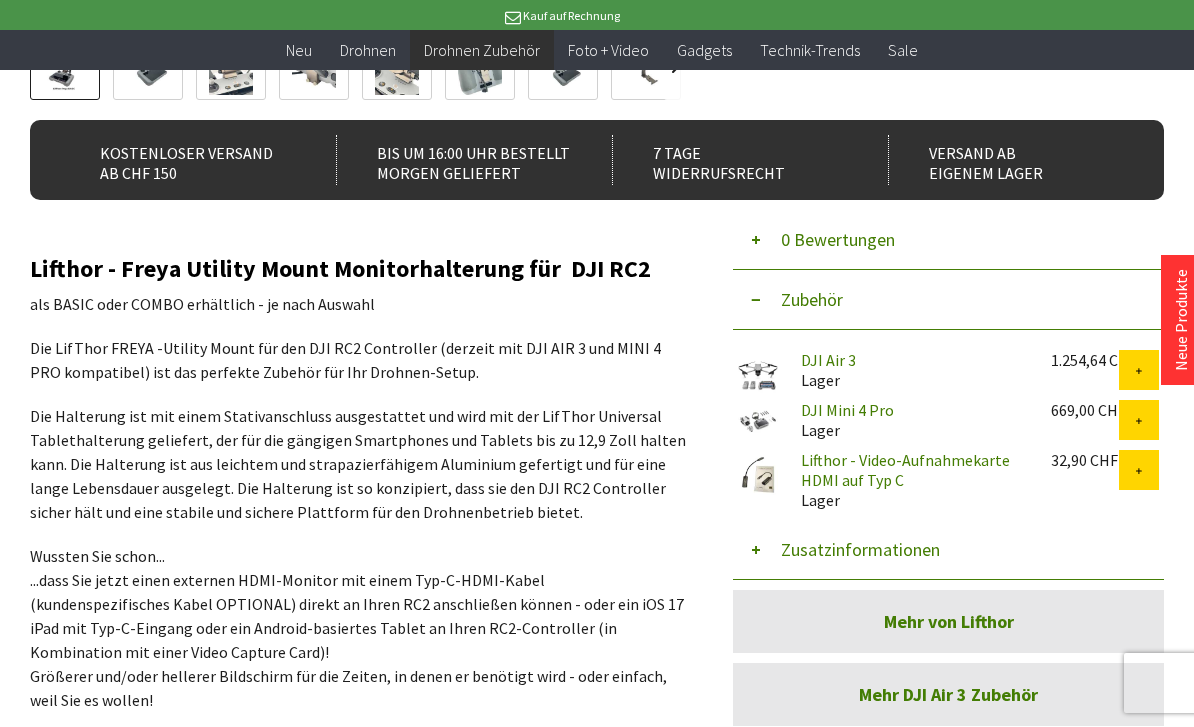 click on "Lifthor - Video-Aufnahmekarte HDMI auf Typ C" at bounding box center [905, 470] 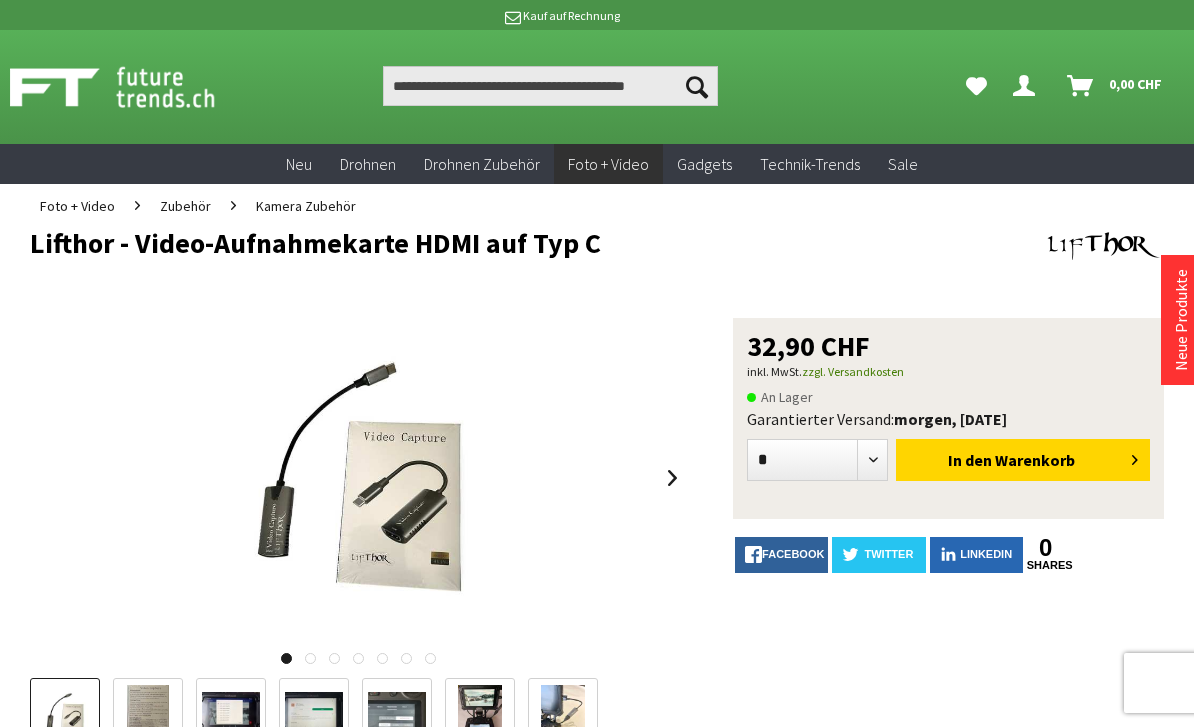 scroll, scrollTop: 0, scrollLeft: 0, axis: both 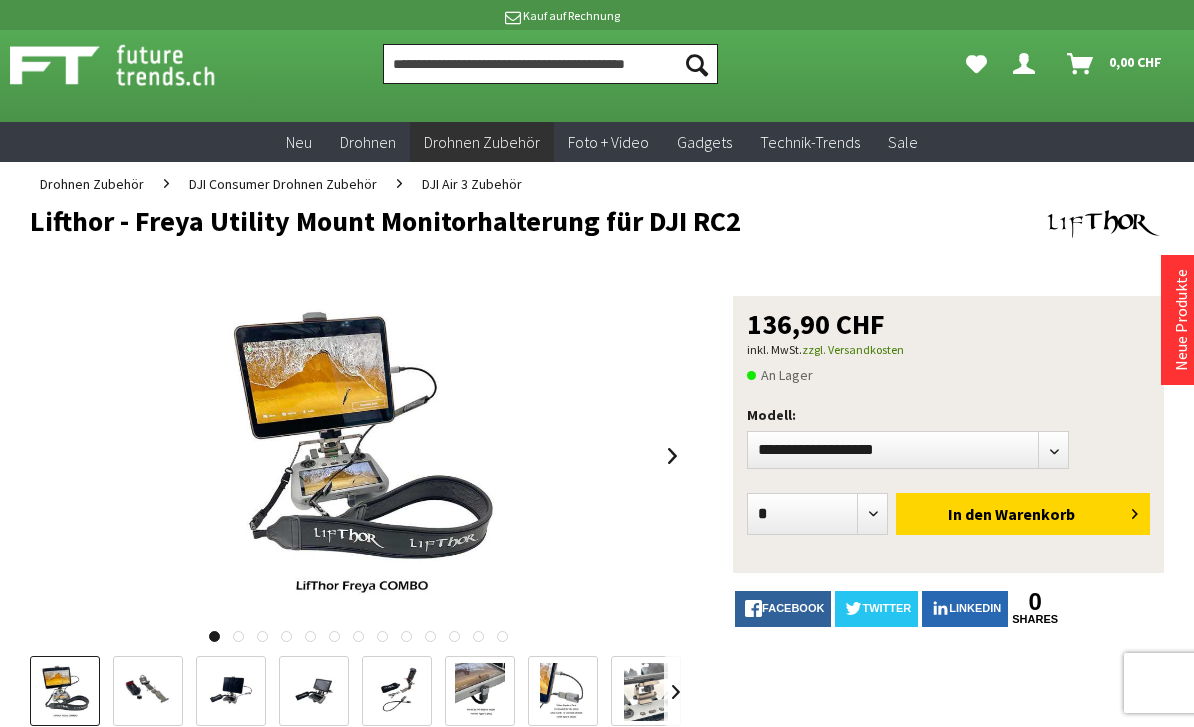 click at bounding box center (550, 64) 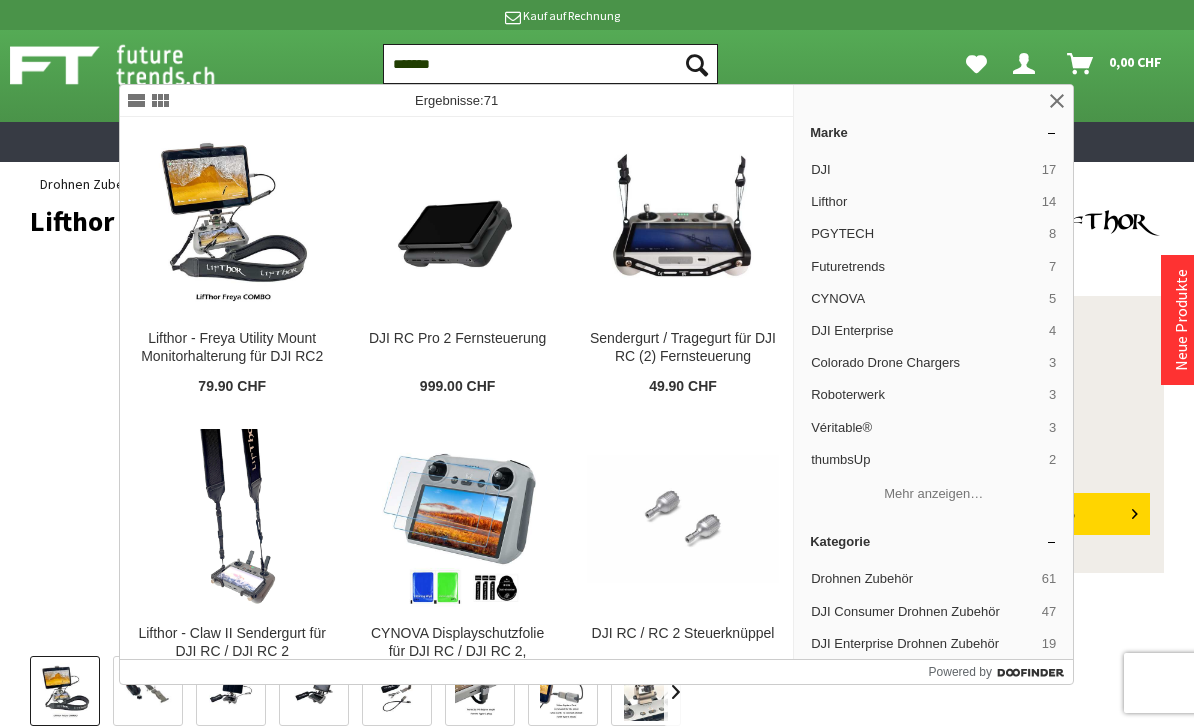 type on "*******" 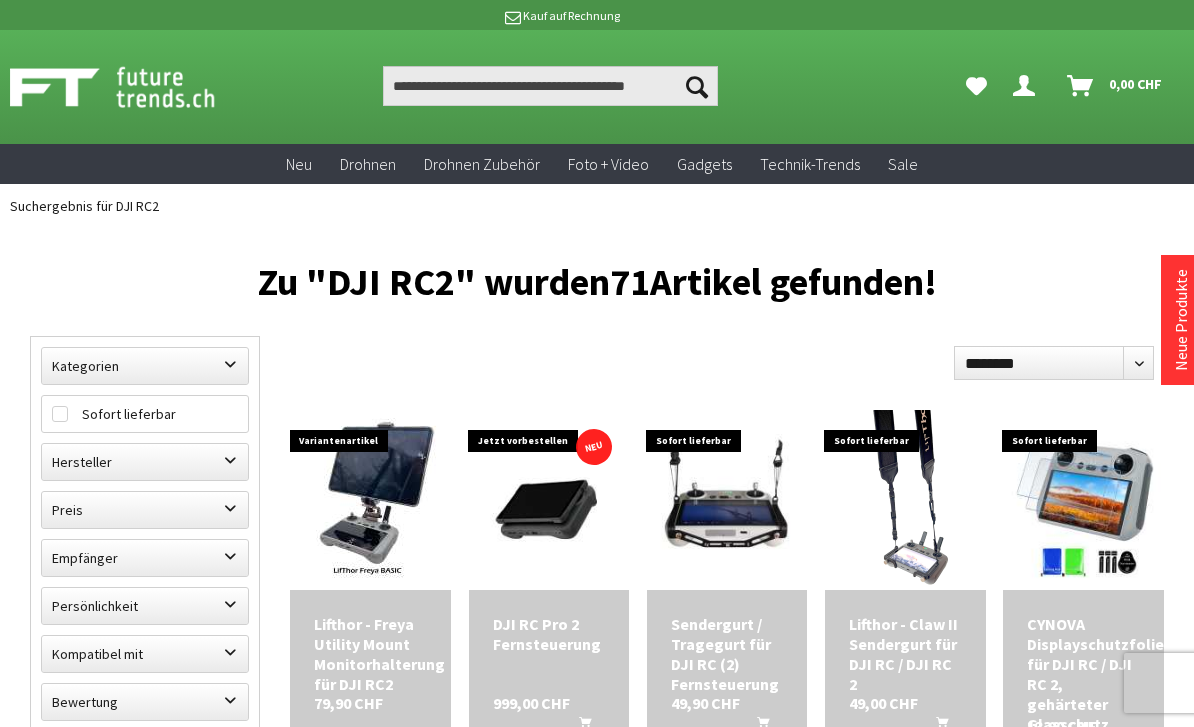 scroll, scrollTop: 0, scrollLeft: 0, axis: both 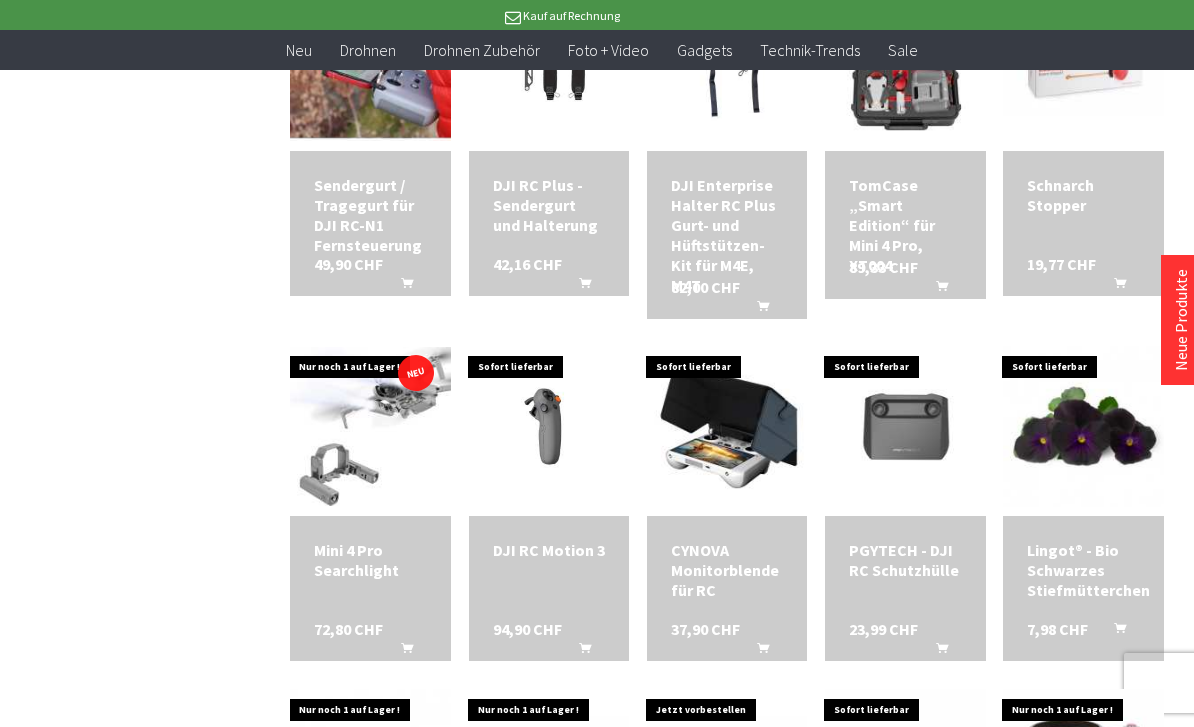 click at bounding box center (370, 426) 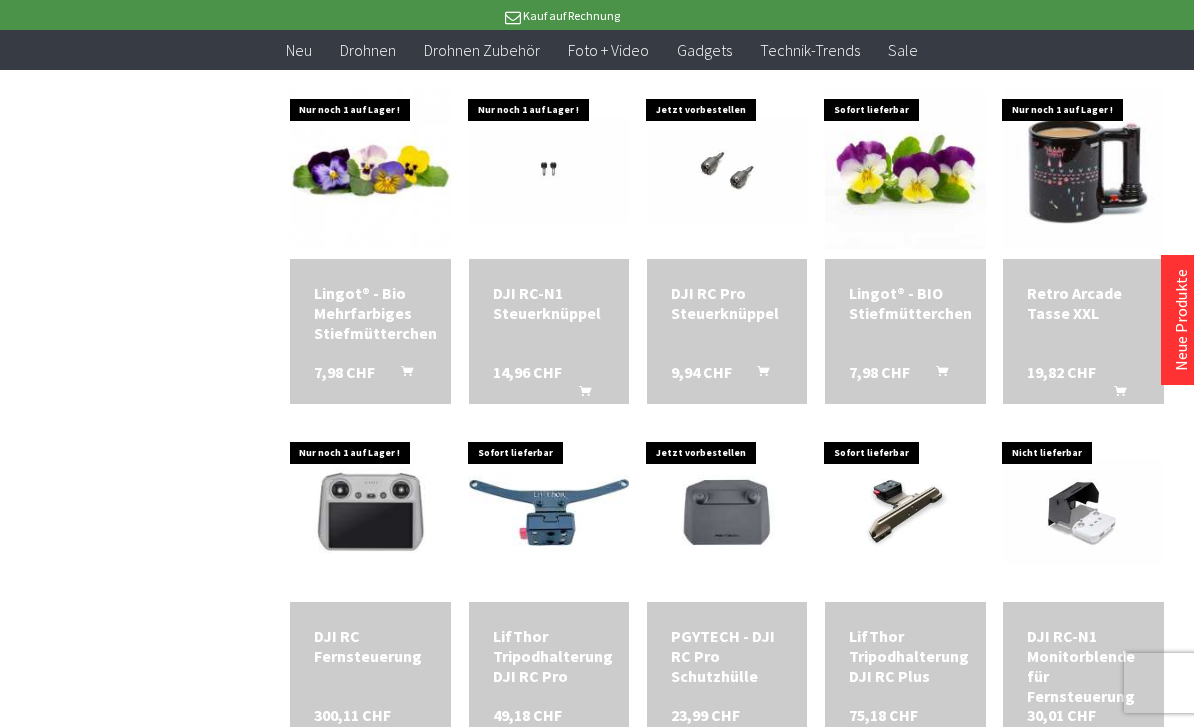 scroll, scrollTop: 2774, scrollLeft: 0, axis: vertical 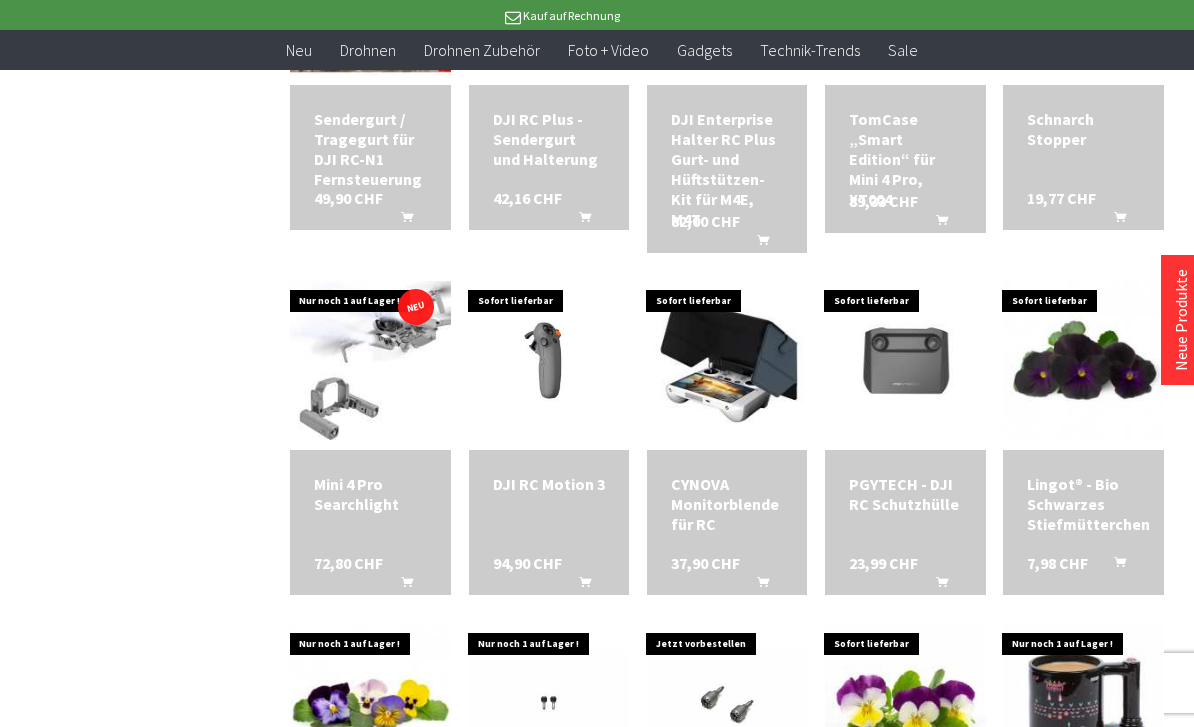 click on "DJI RC Motion 3" at bounding box center (549, 484) 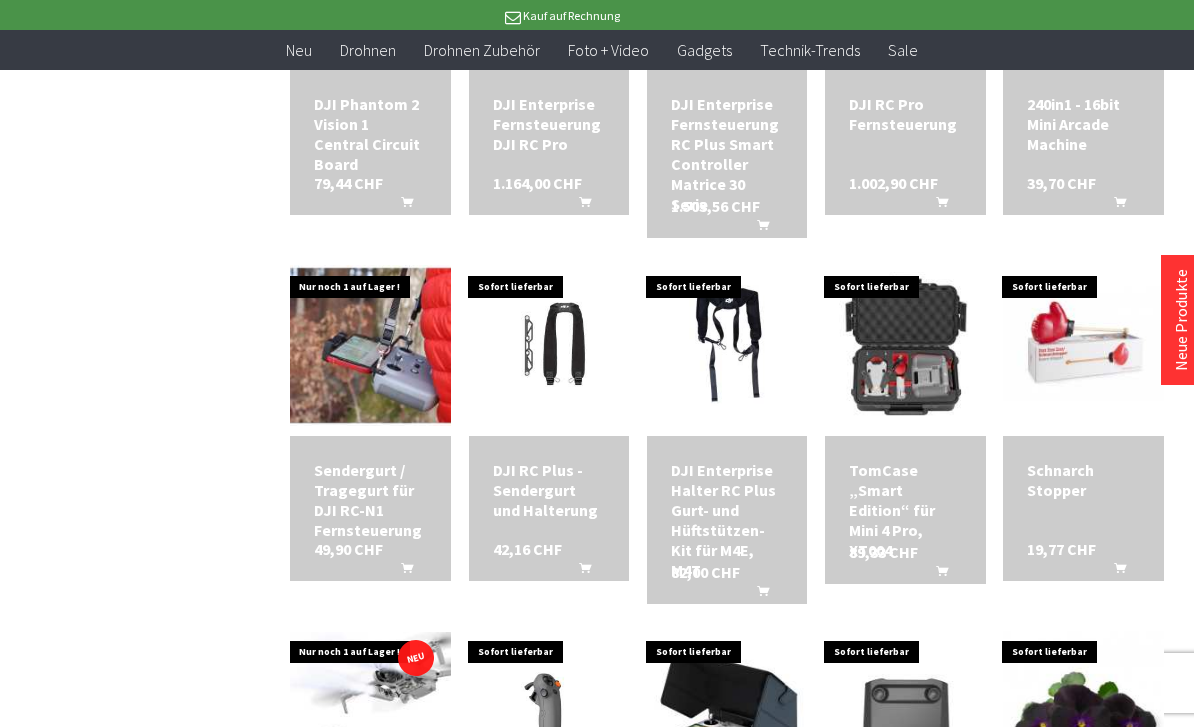 scroll, scrollTop: 1881, scrollLeft: 0, axis: vertical 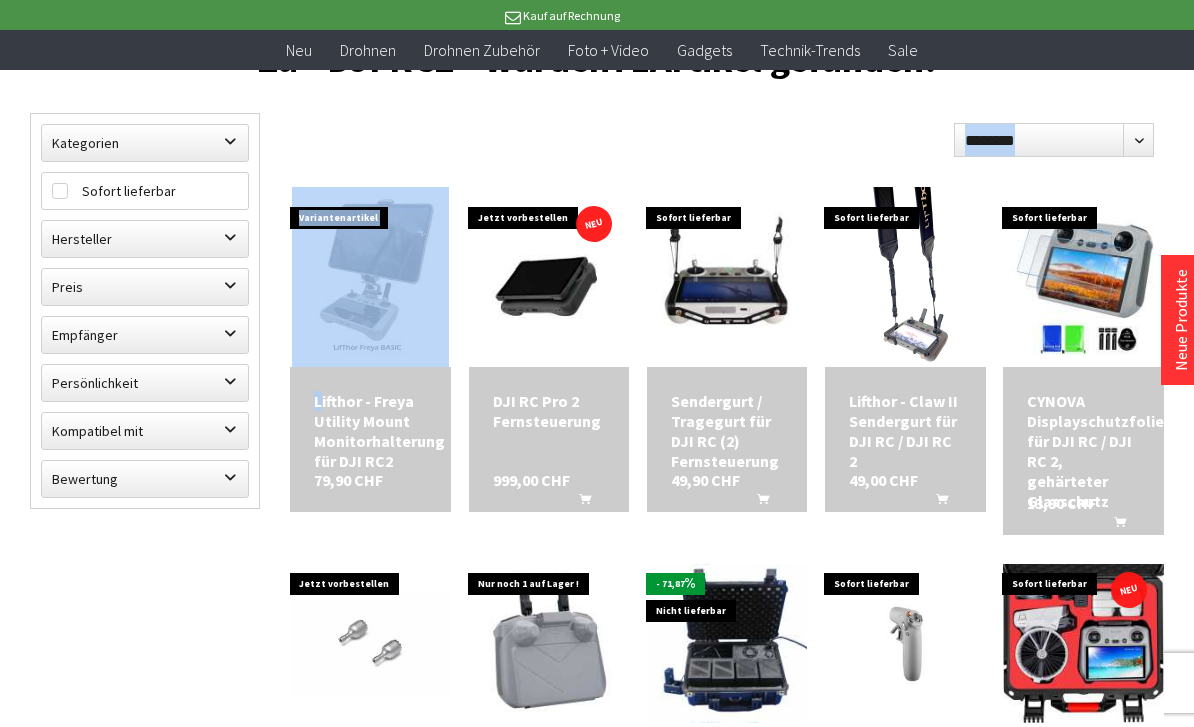 click on "Sendergurt / Tragegurt für DJI RC (2) Fernsteuerung" at bounding box center [727, 431] 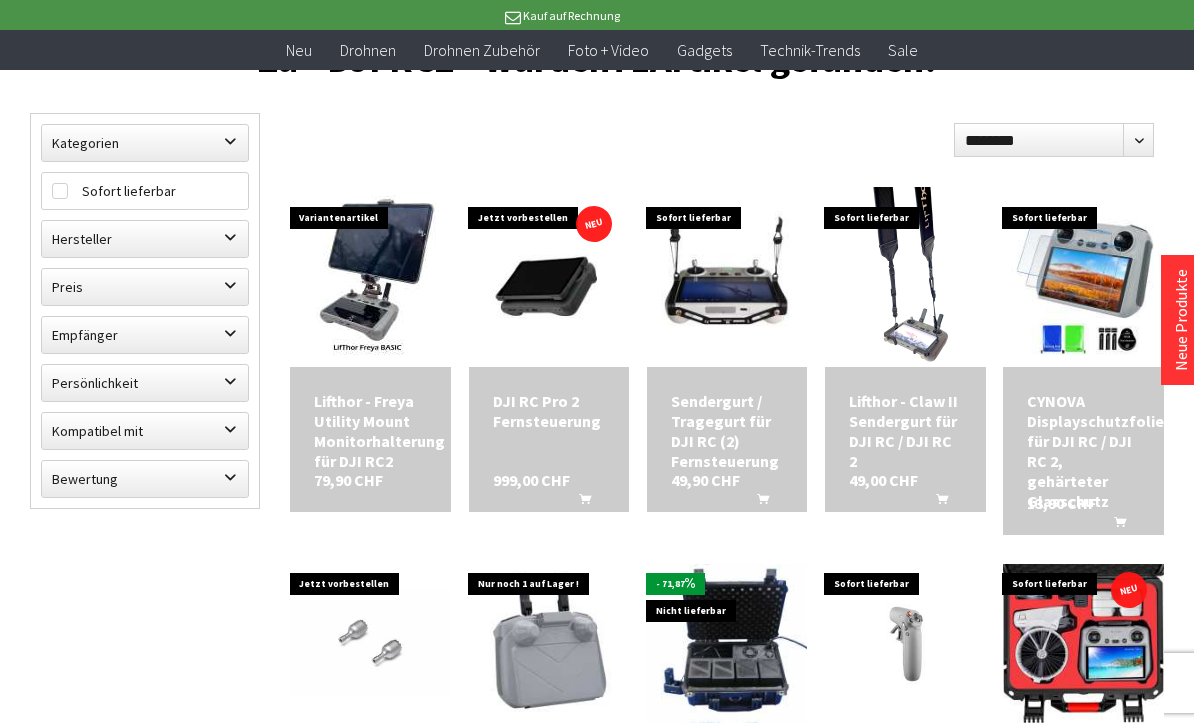 click on "Lifthor - Claw II Sendergurt für DJI RC / DJI RC 2" at bounding box center (905, 431) 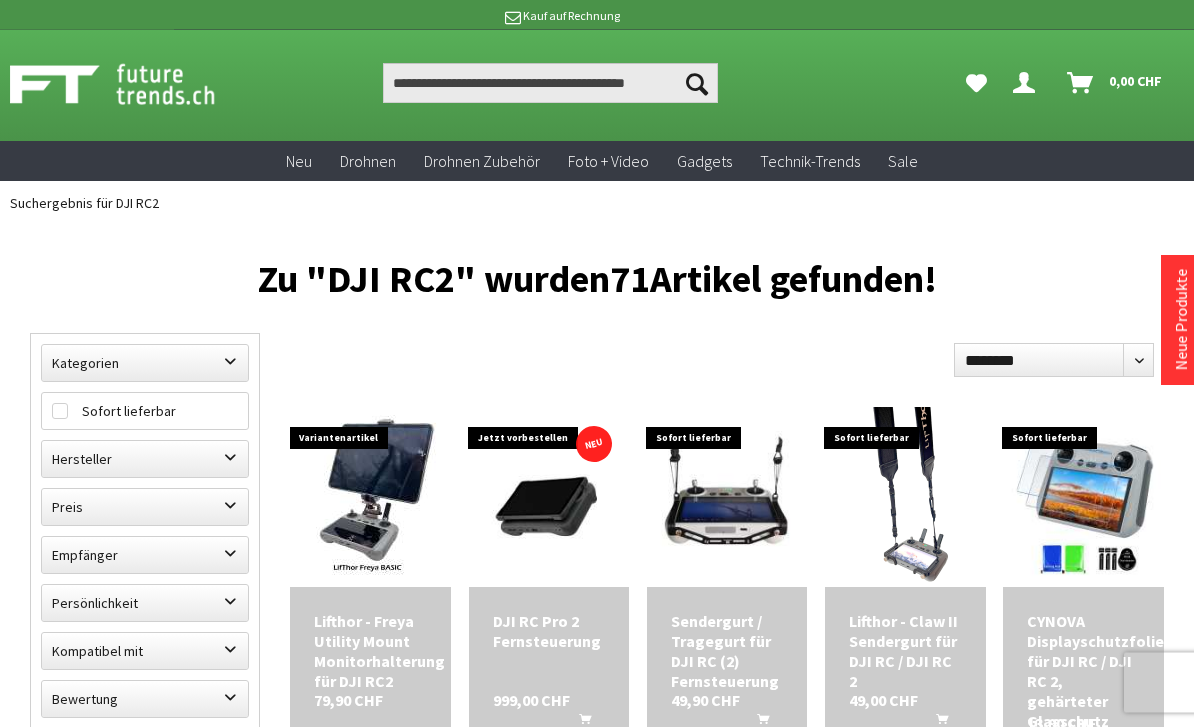 scroll, scrollTop: 0, scrollLeft: 0, axis: both 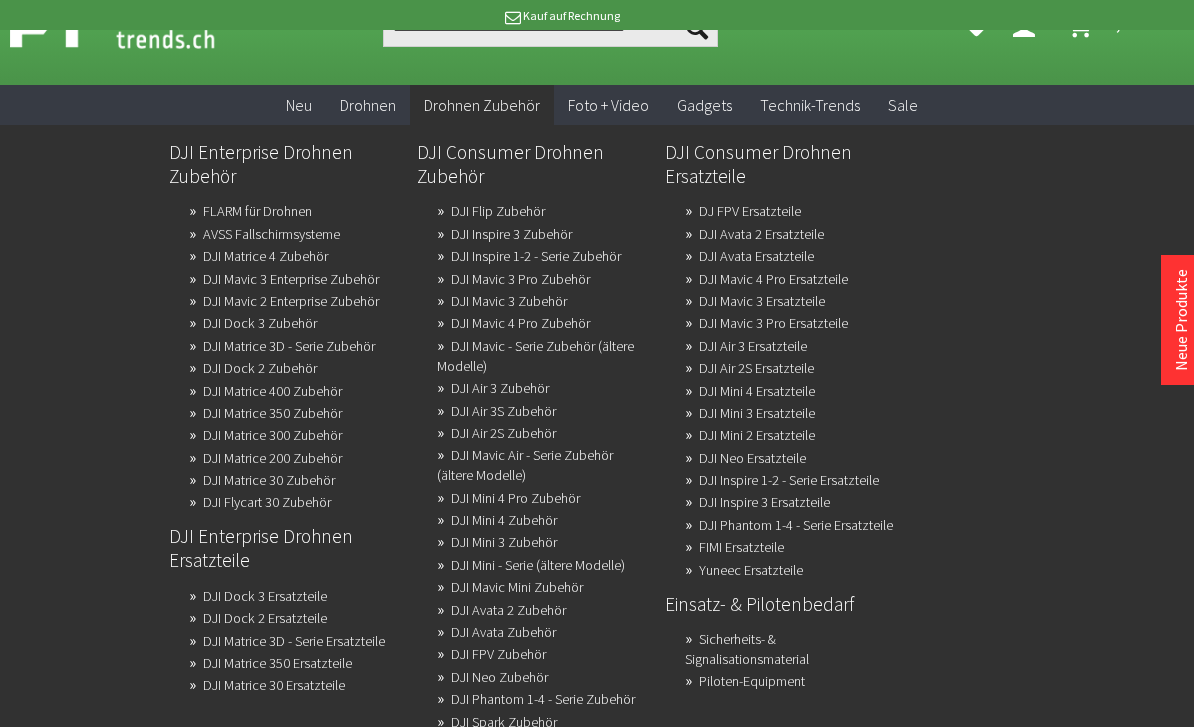 click on "DJI Mavic 4 Pro Ersatzteile" at bounding box center (773, 279) 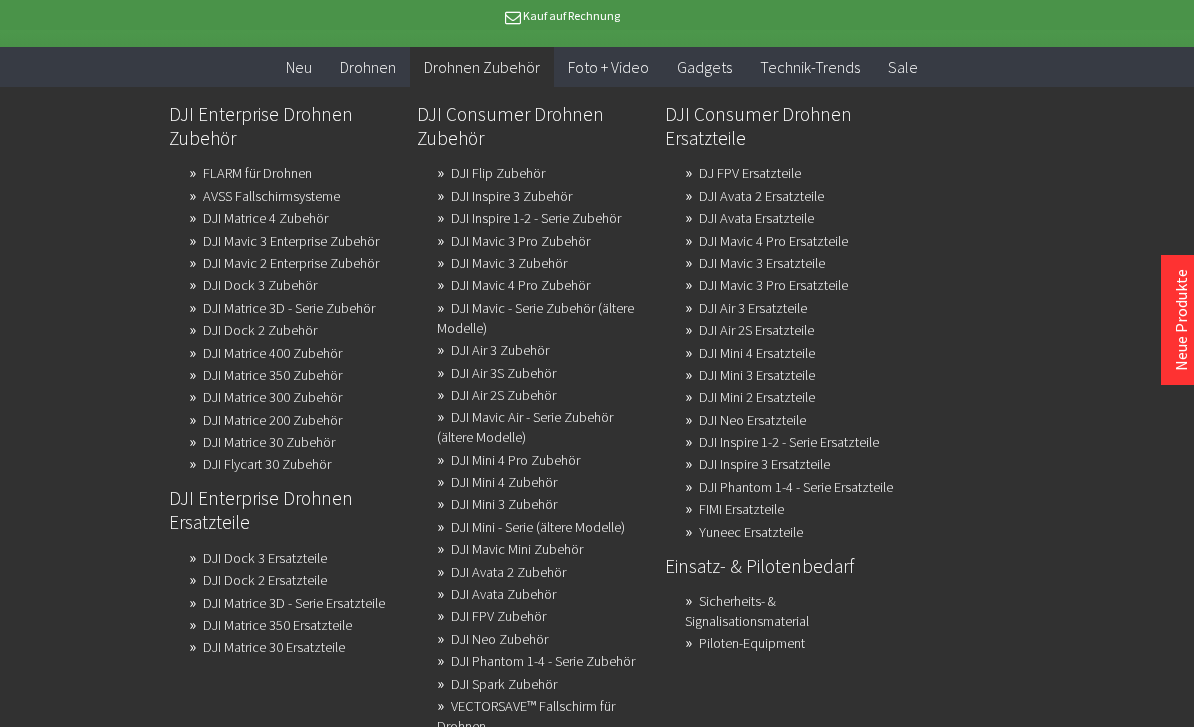 scroll, scrollTop: 77, scrollLeft: 0, axis: vertical 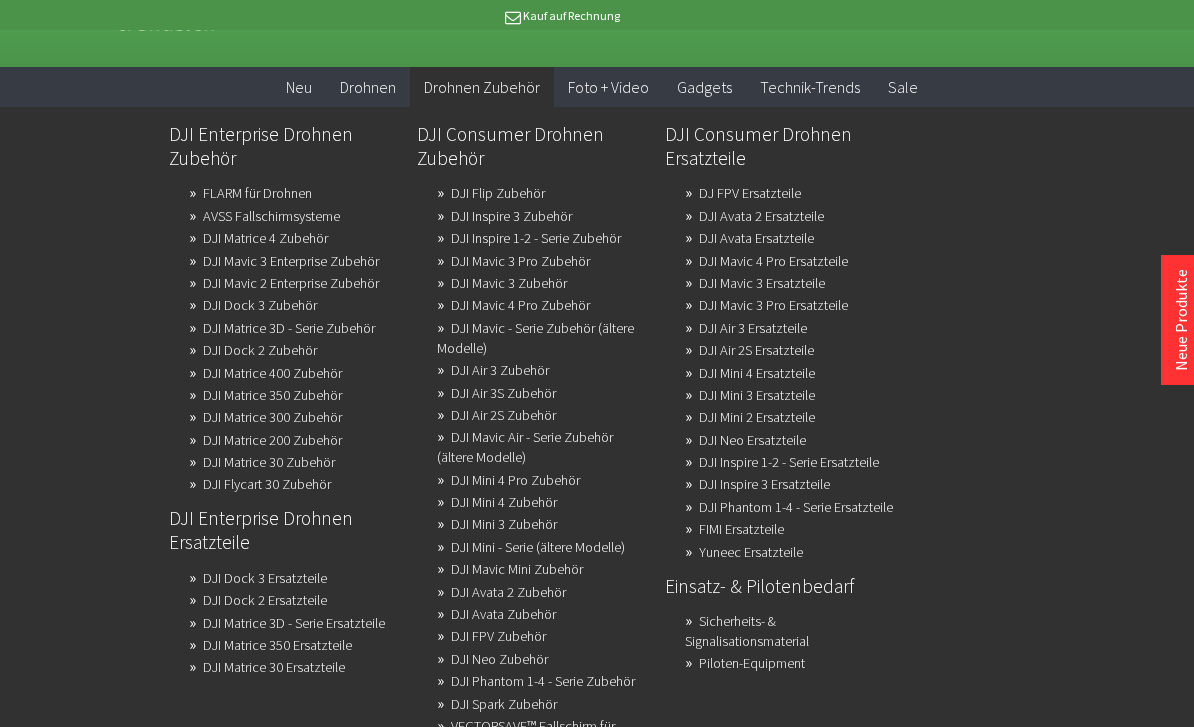 click on "DJI Mini 4 Pro Zubehör" at bounding box center [515, 480] 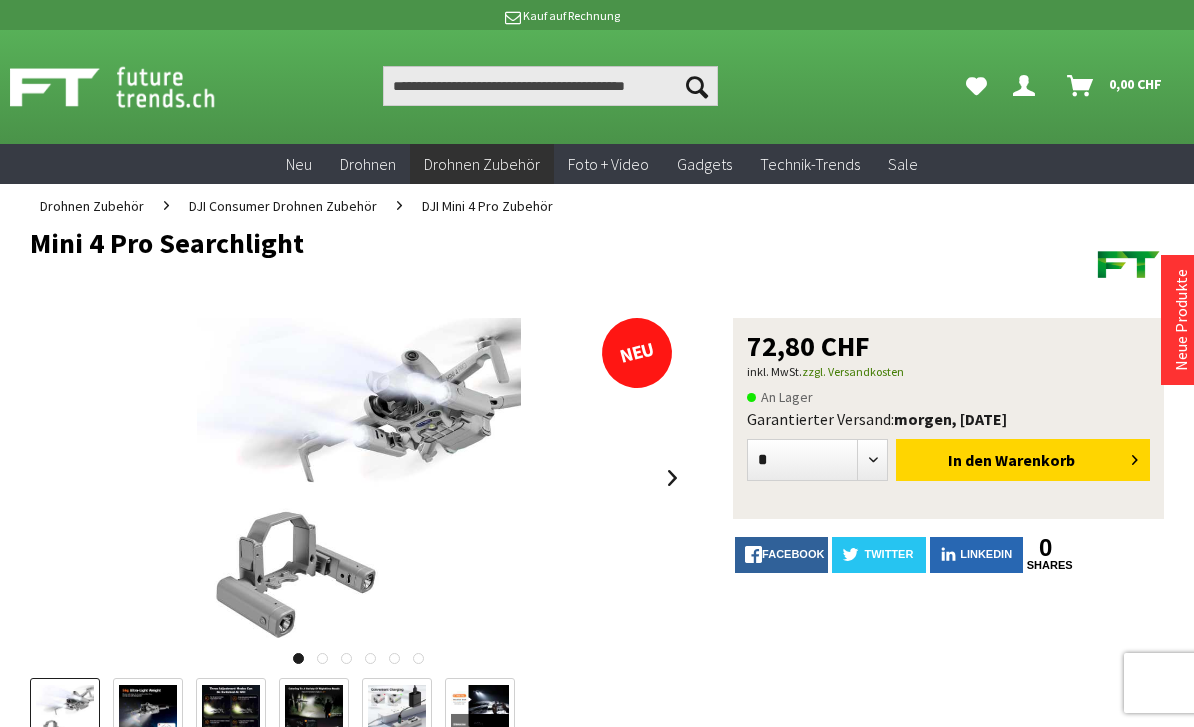 scroll, scrollTop: 0, scrollLeft: 0, axis: both 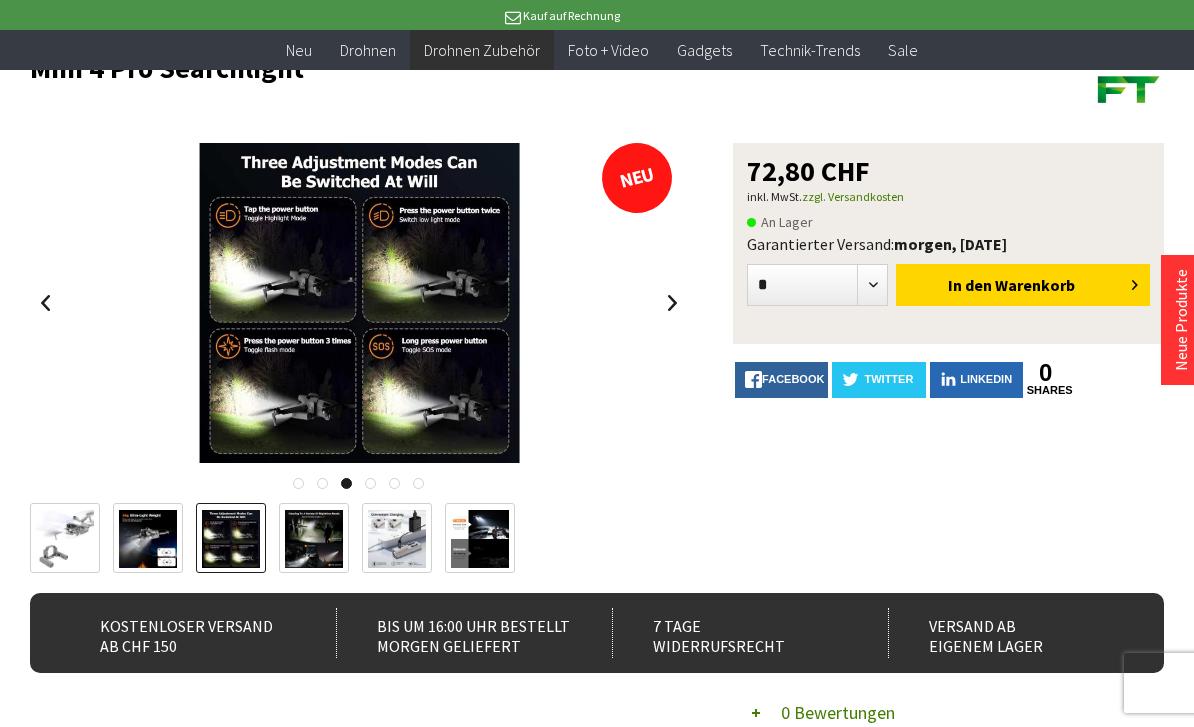click at bounding box center [148, 539] 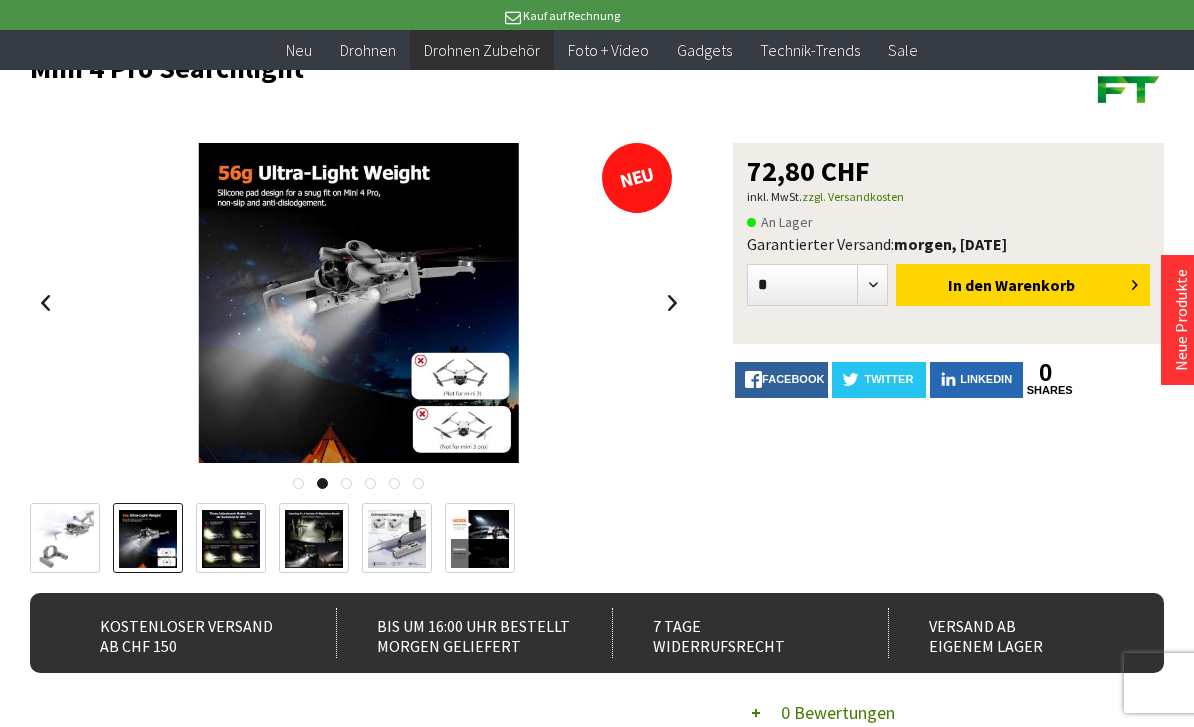 click at bounding box center [231, 539] 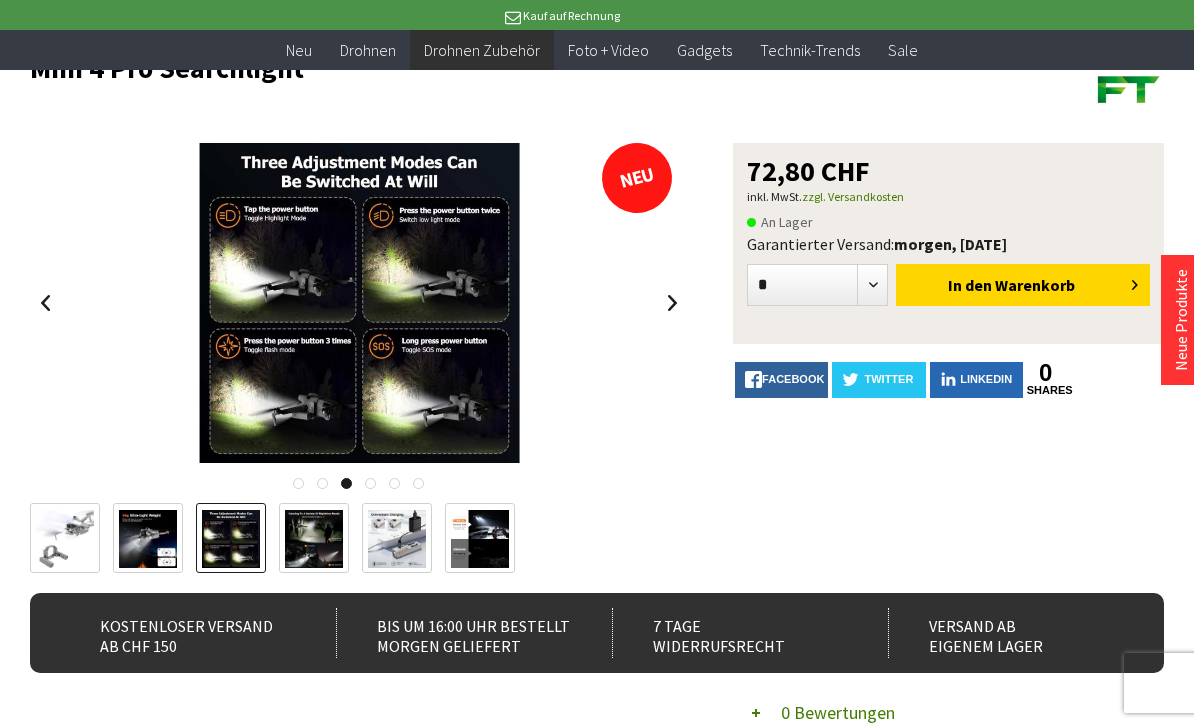 click at bounding box center [314, 539] 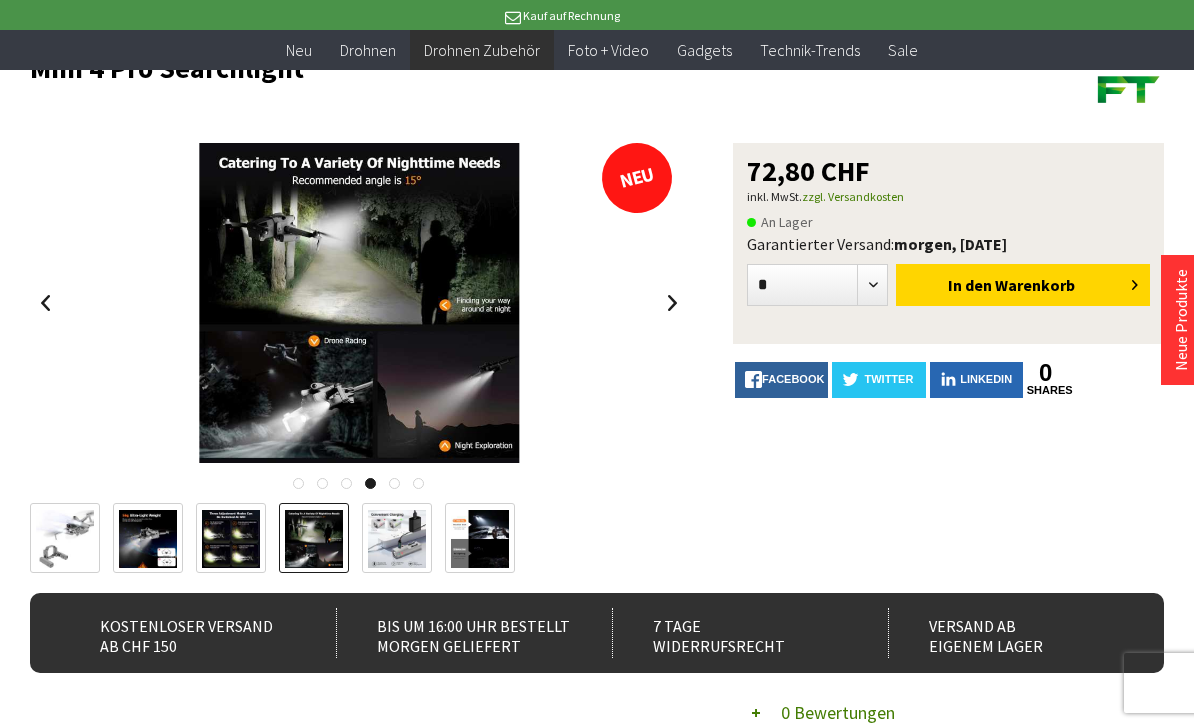 click at bounding box center [397, 539] 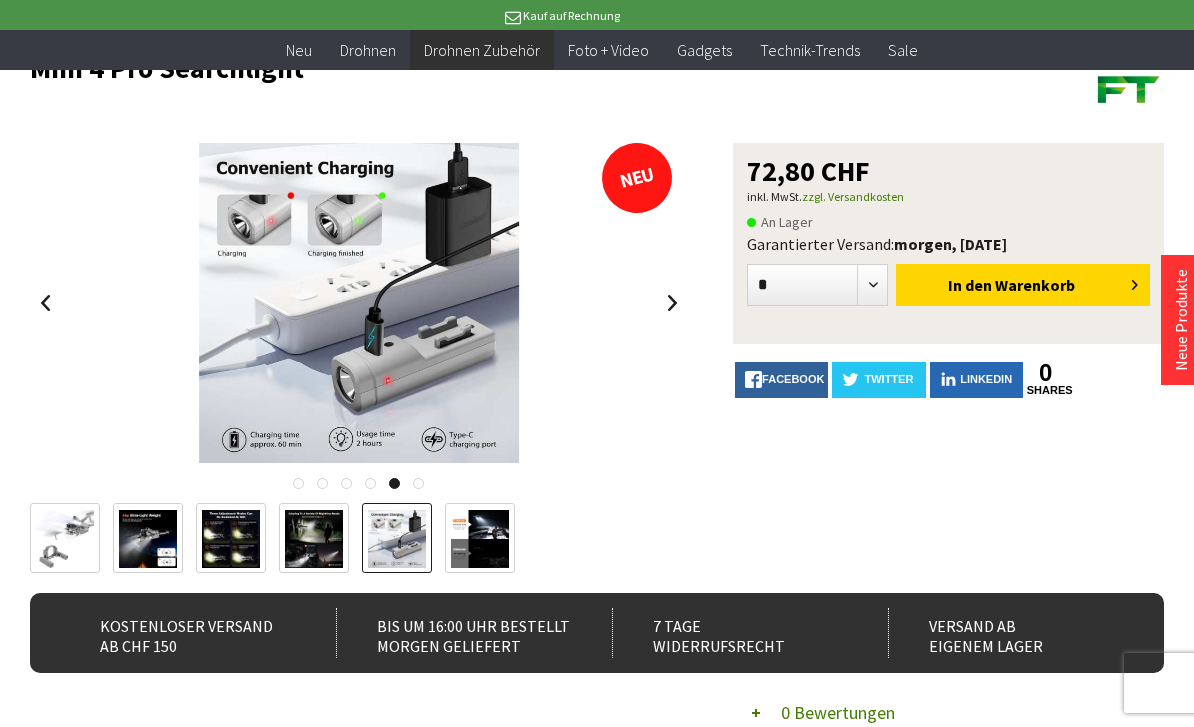 click at bounding box center (480, 539) 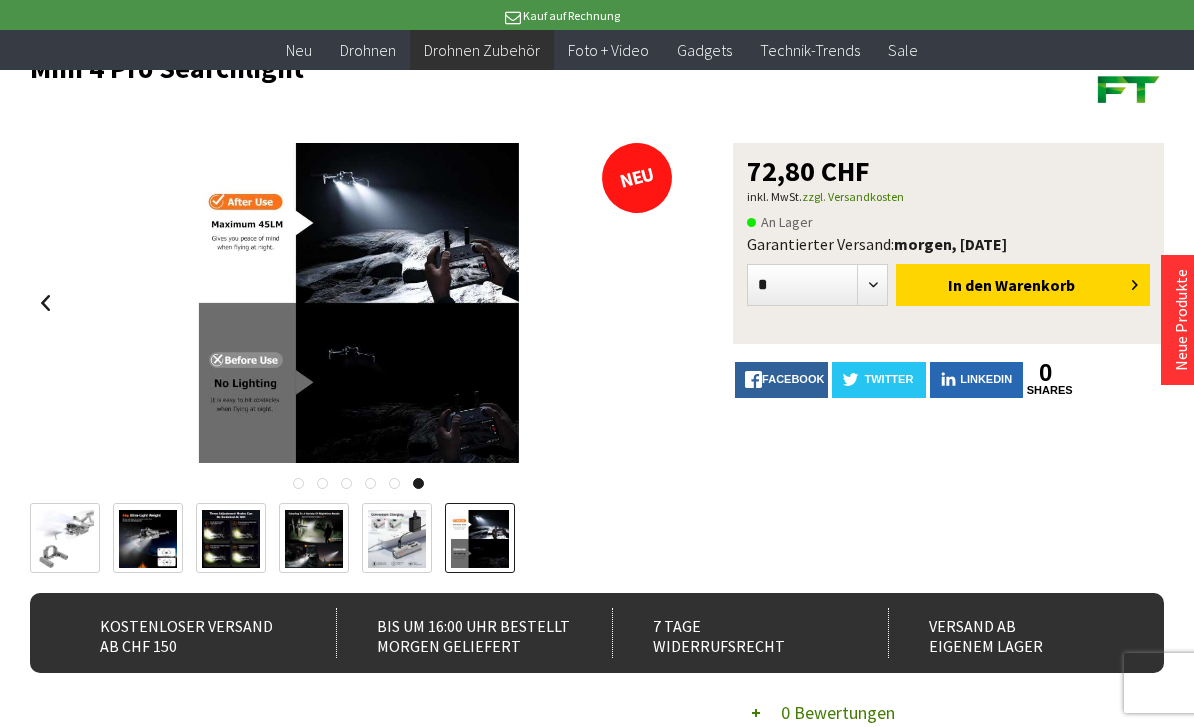 click at bounding box center [231, 539] 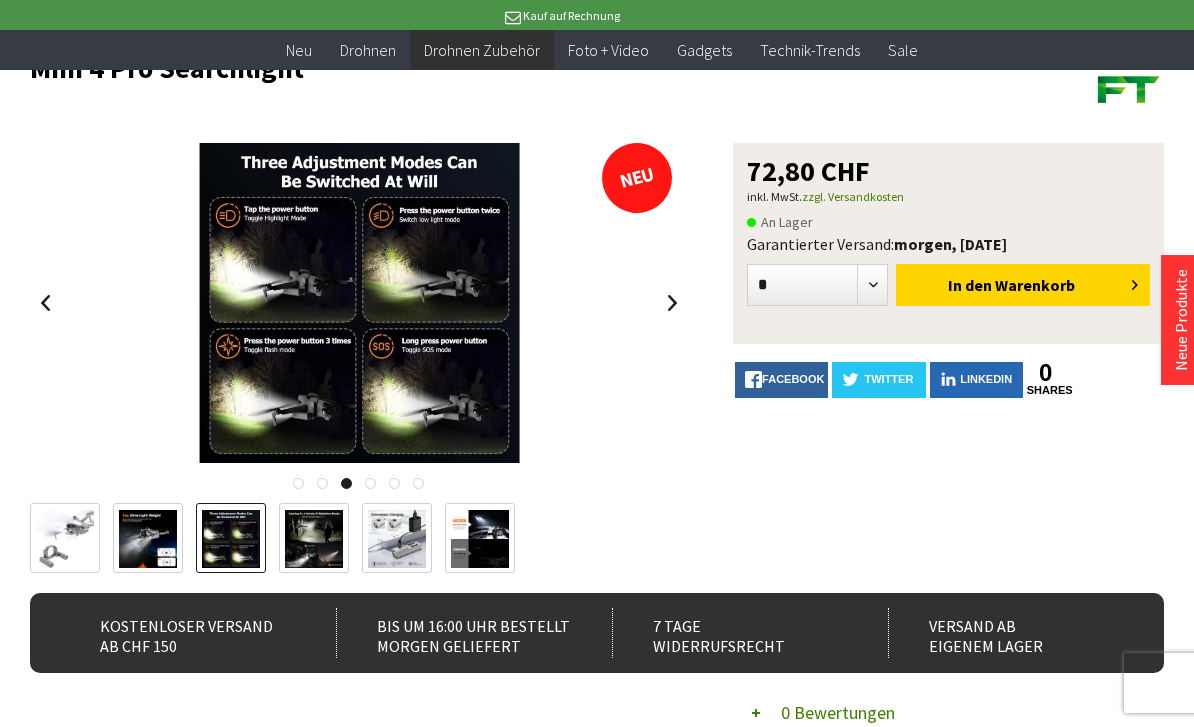 click at bounding box center [148, 539] 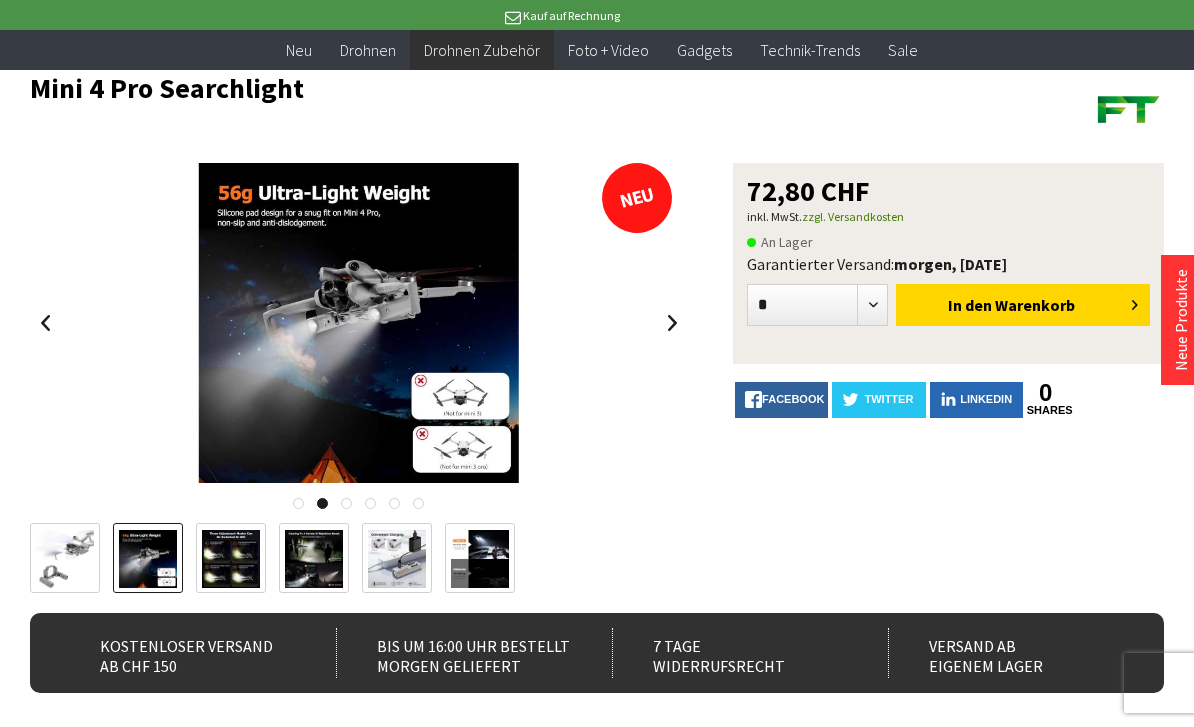 scroll, scrollTop: 0, scrollLeft: 0, axis: both 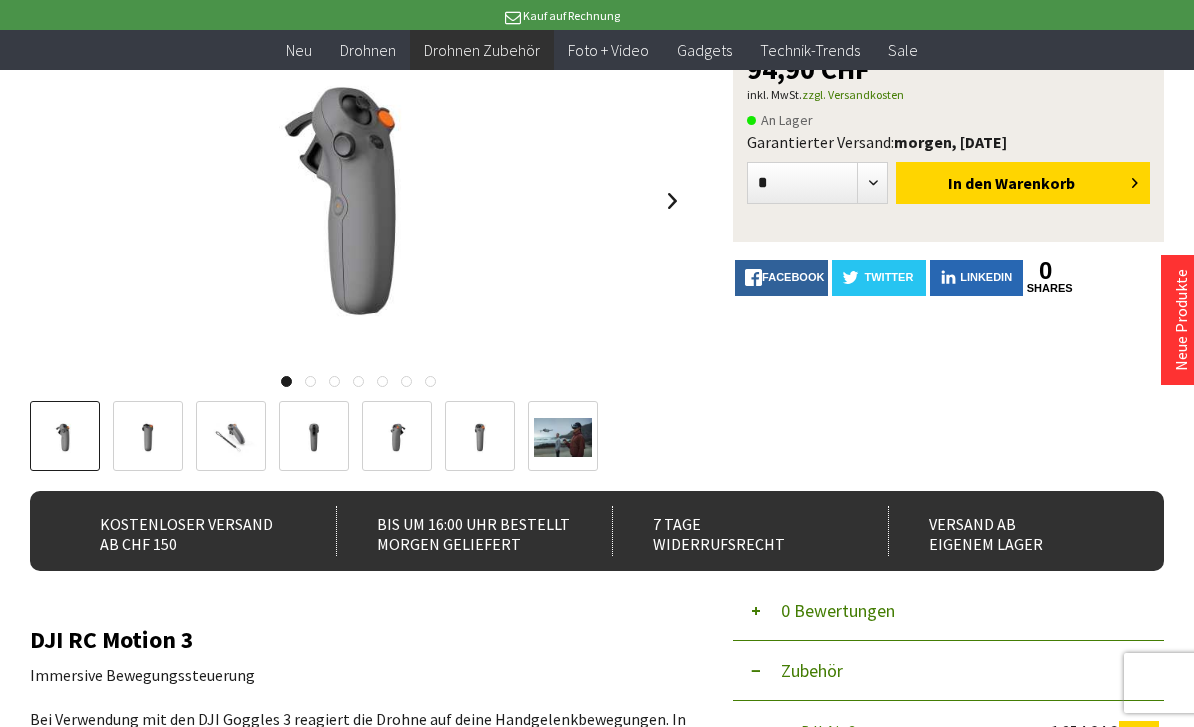 click at bounding box center (148, 437) 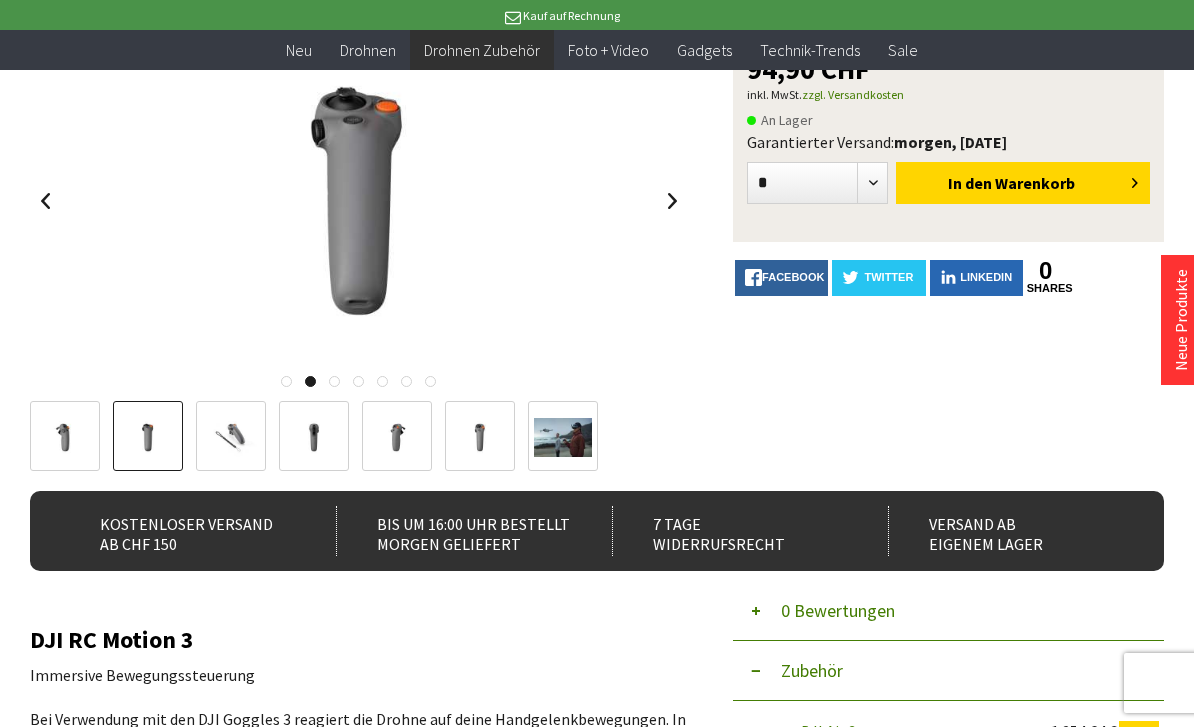 click at bounding box center [231, 437] 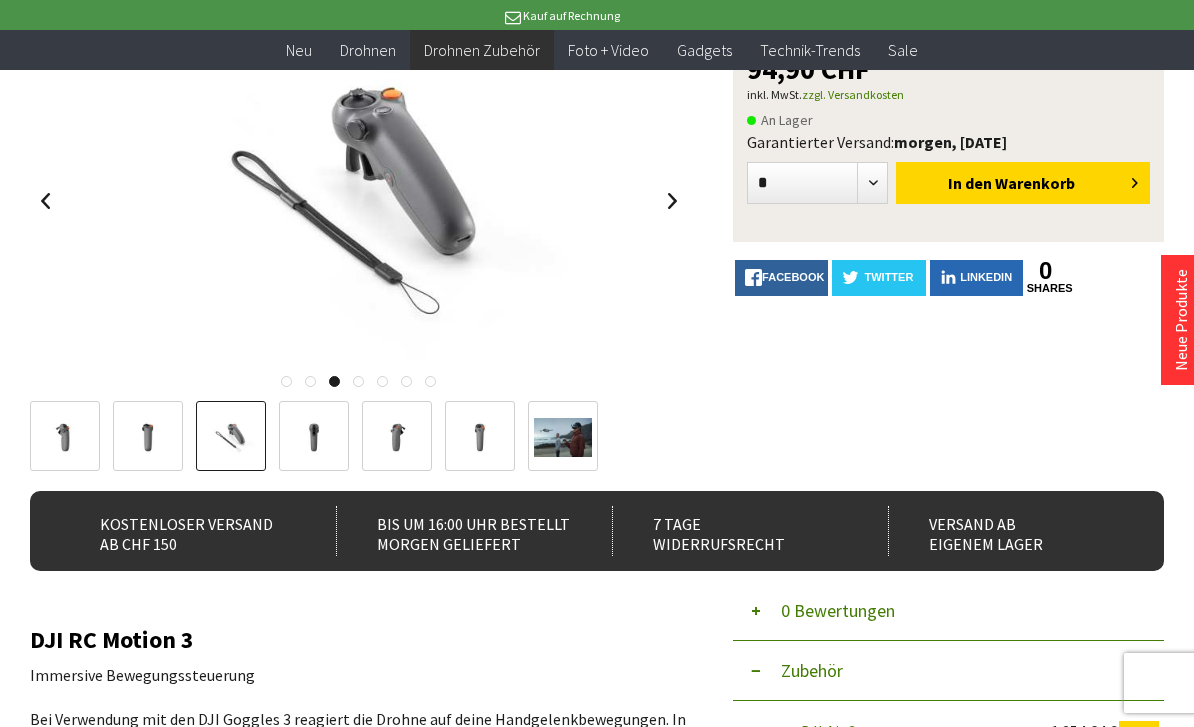 click at bounding box center (314, 437) 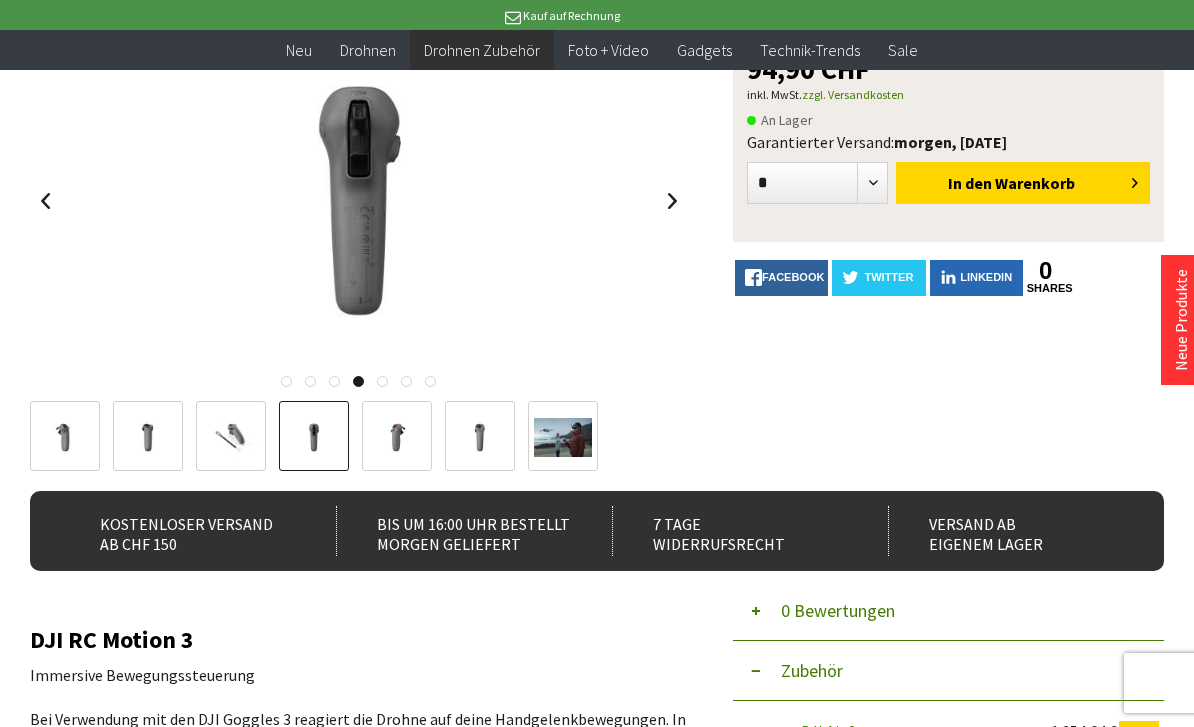 click at bounding box center [397, 437] 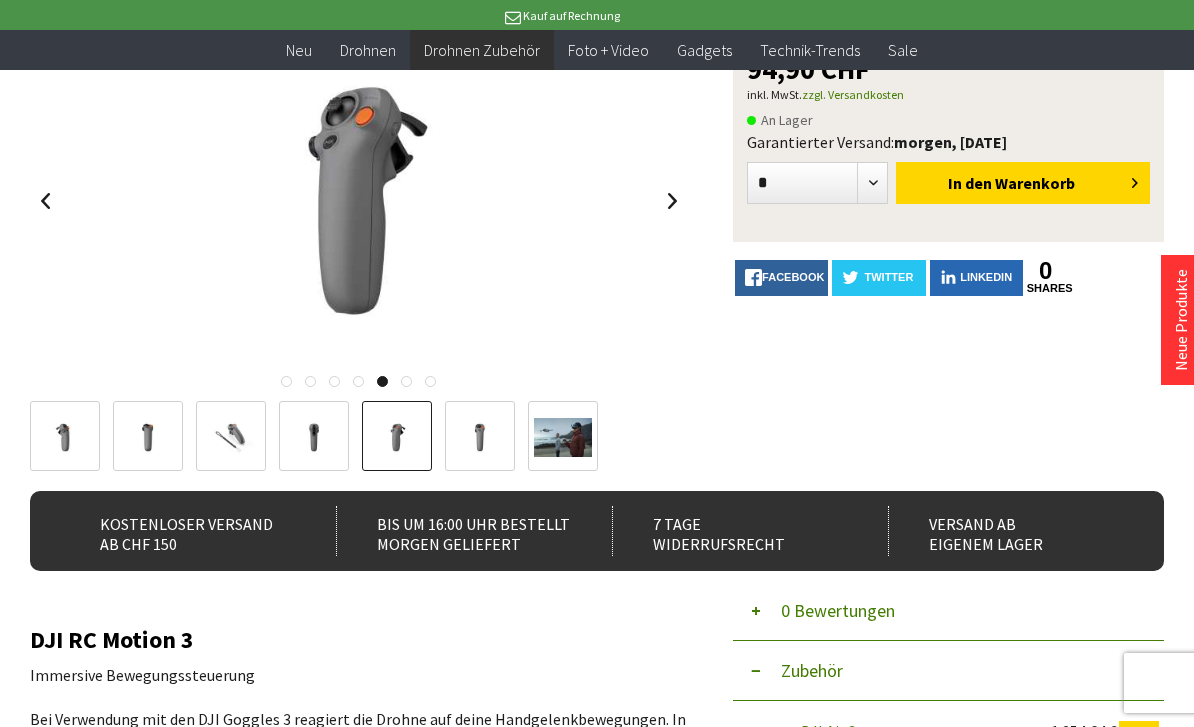 click at bounding box center (480, 437) 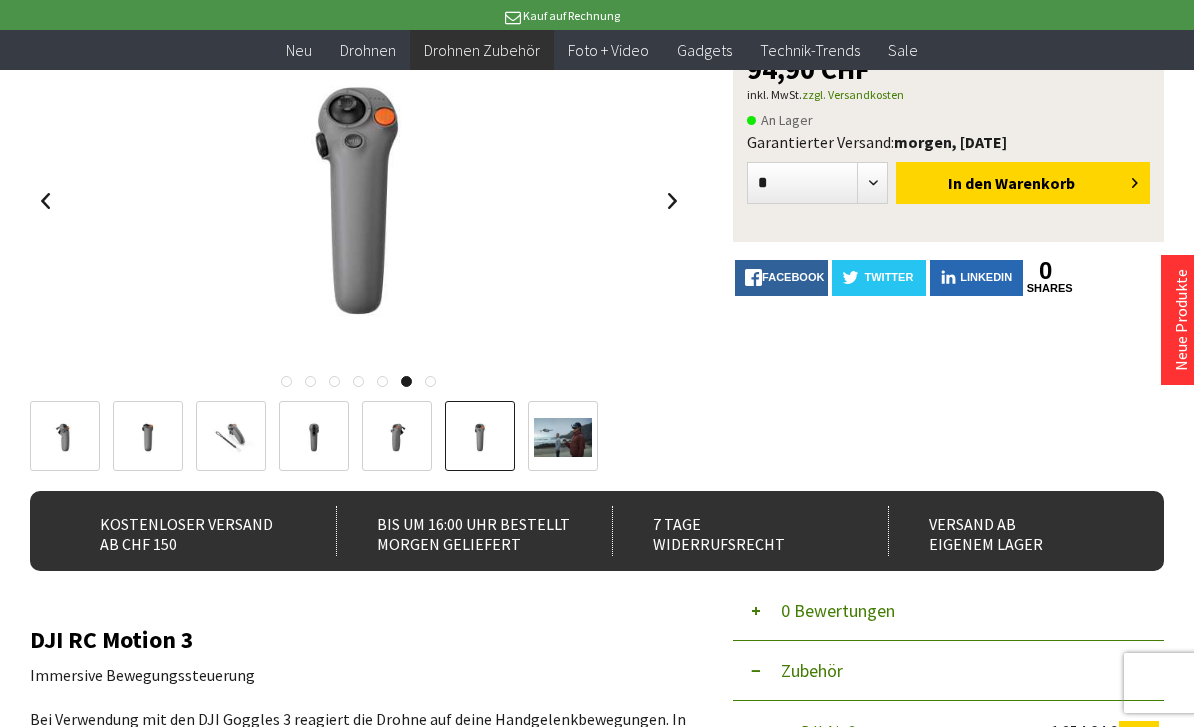 click at bounding box center (563, 437) 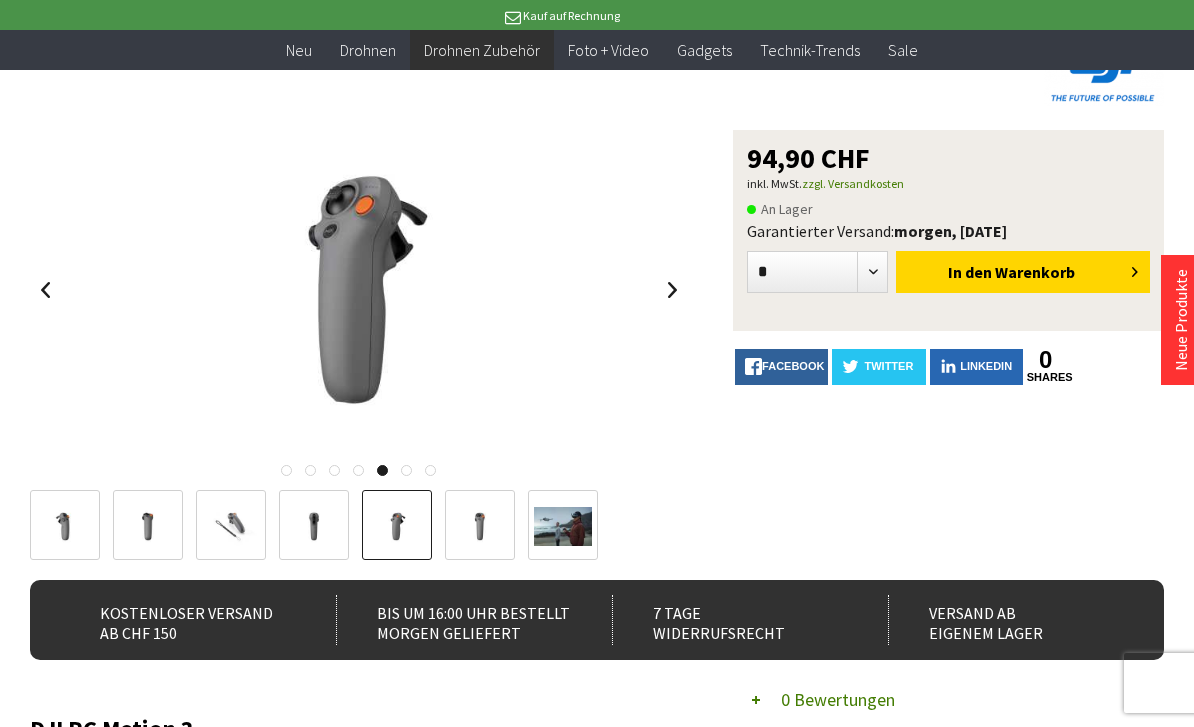 scroll, scrollTop: 0, scrollLeft: 0, axis: both 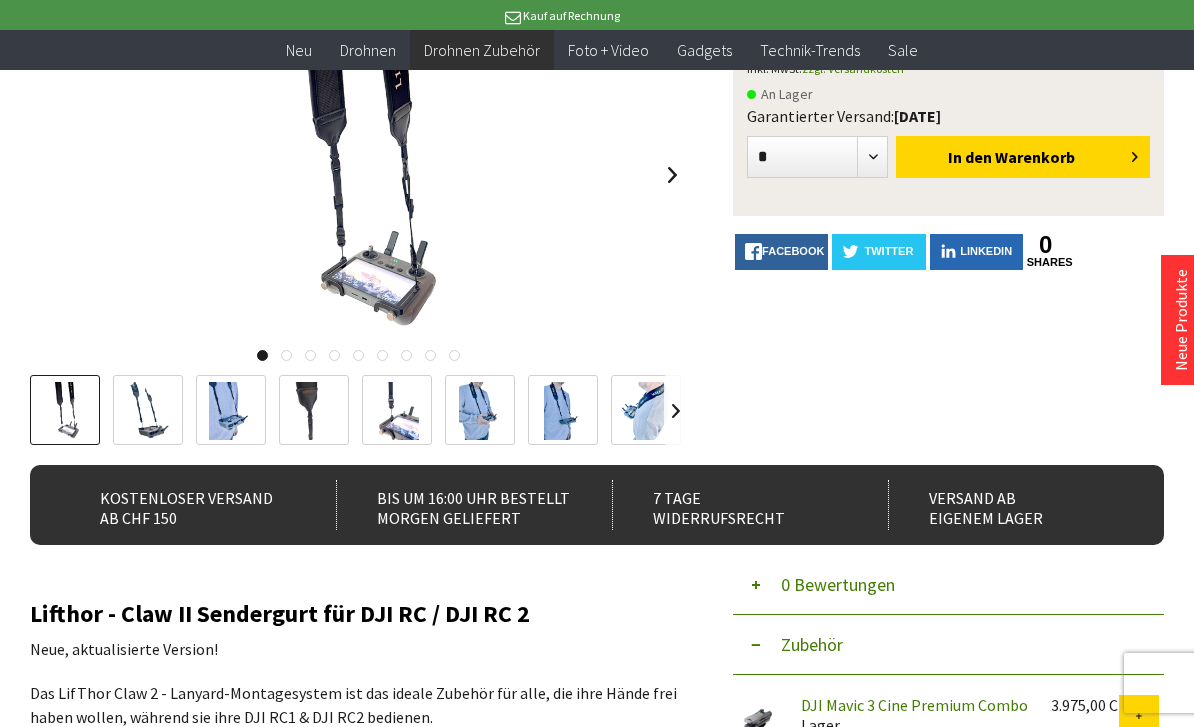 click at bounding box center [65, 411] 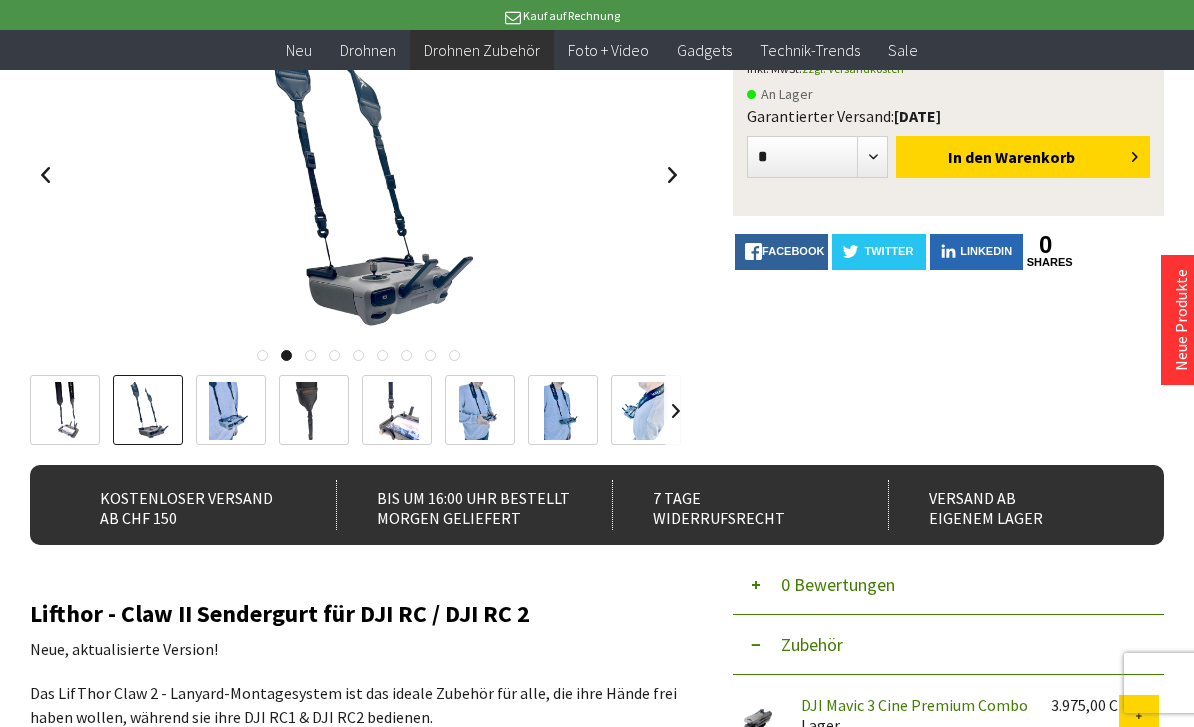 click at bounding box center [231, 411] 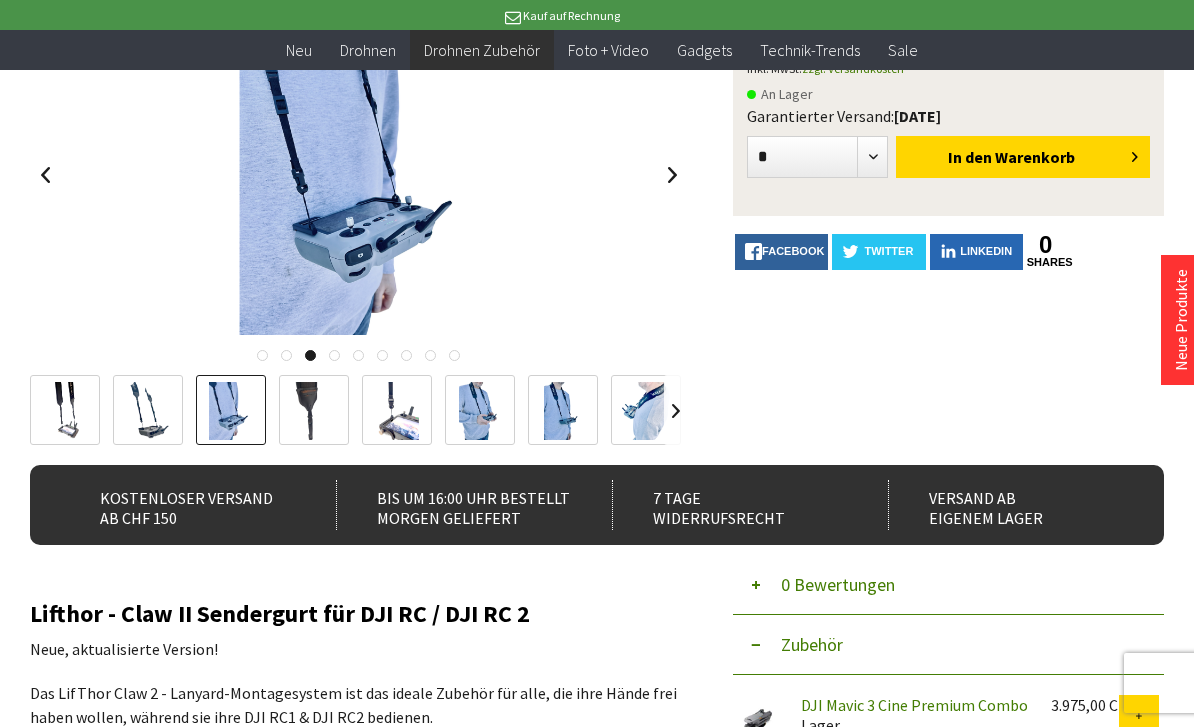 click at bounding box center [314, 411] 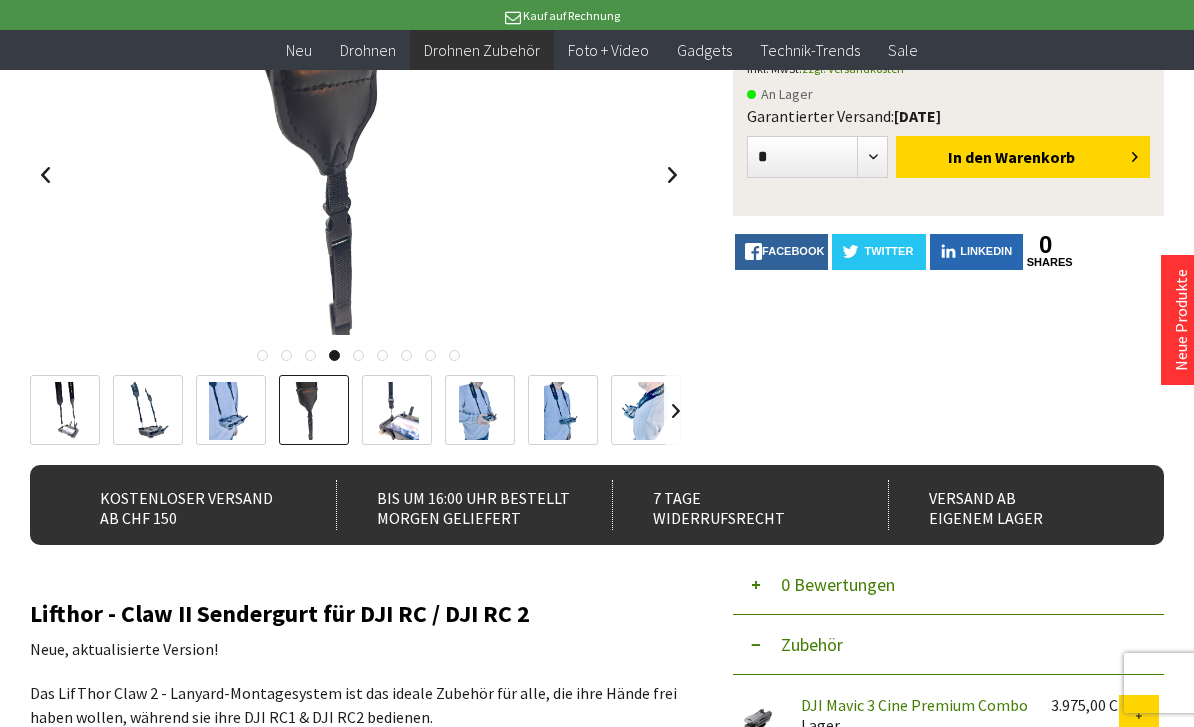 click at bounding box center [397, 411] 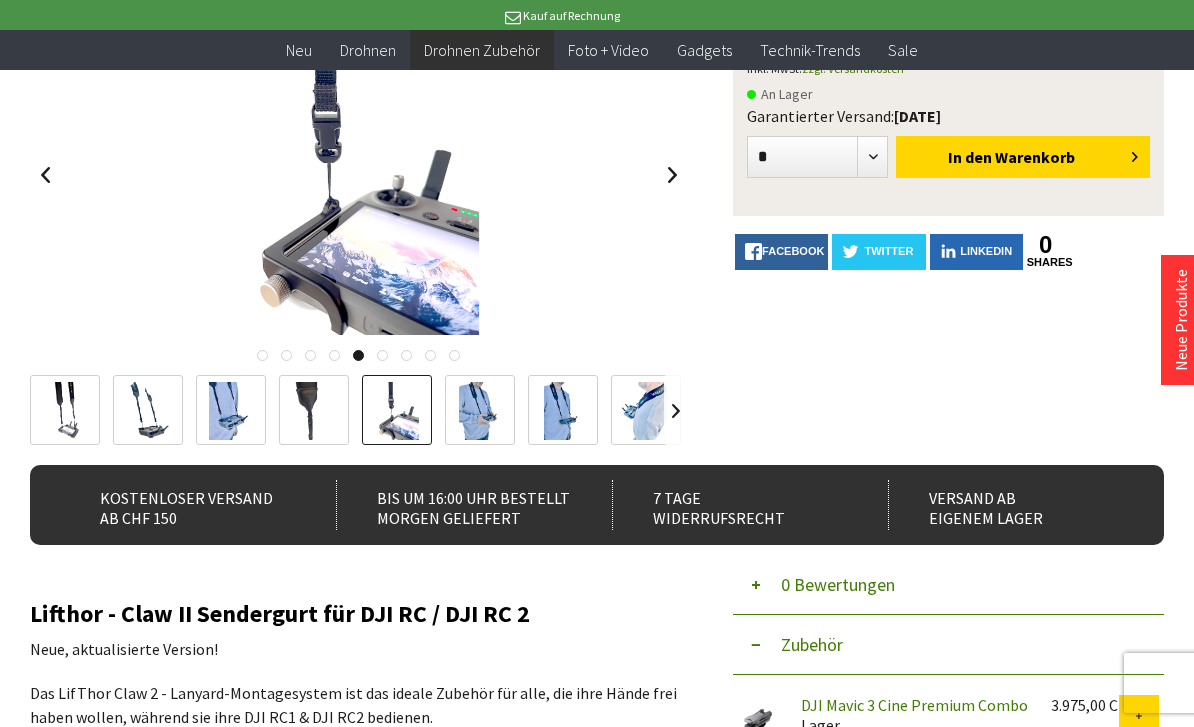 click at bounding box center (480, 411) 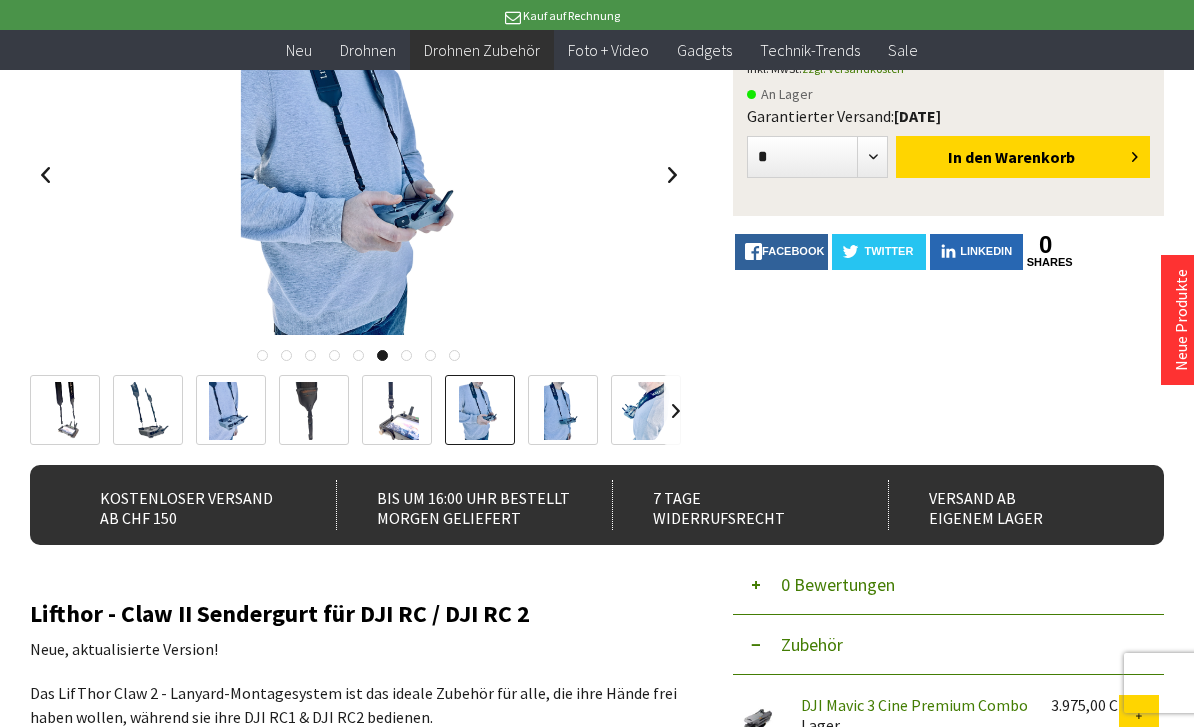 click at bounding box center (563, 410) 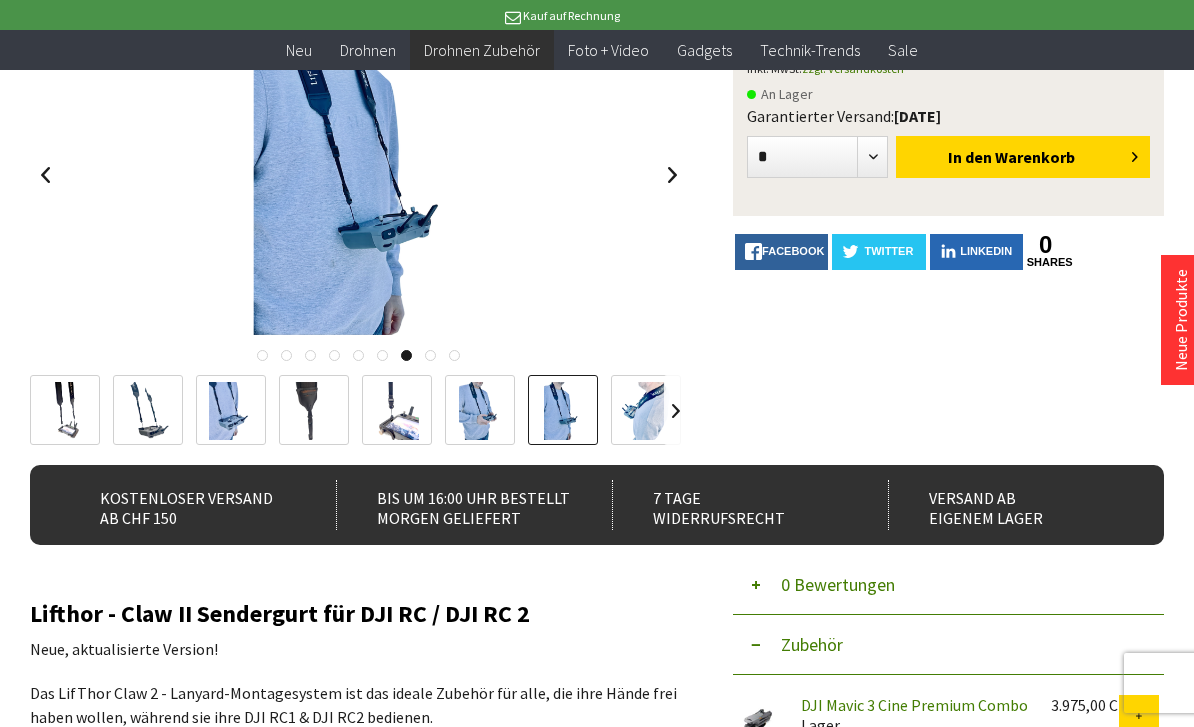 click at bounding box center [646, 411] 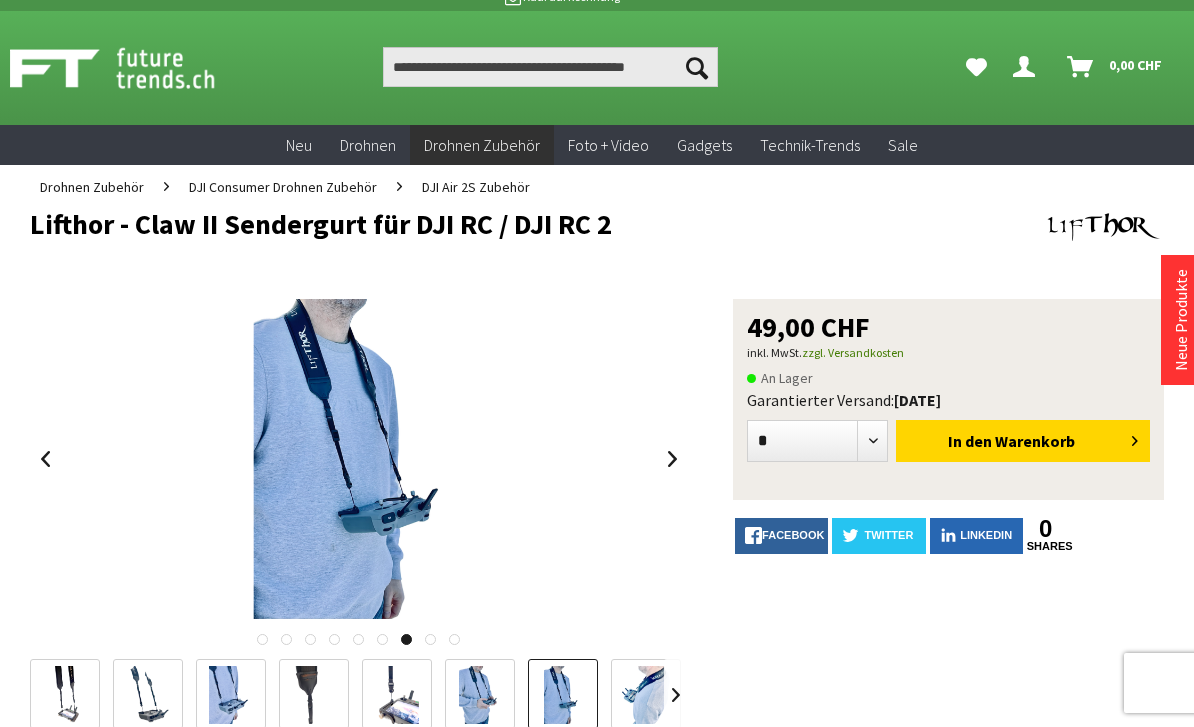 scroll, scrollTop: 0, scrollLeft: 0, axis: both 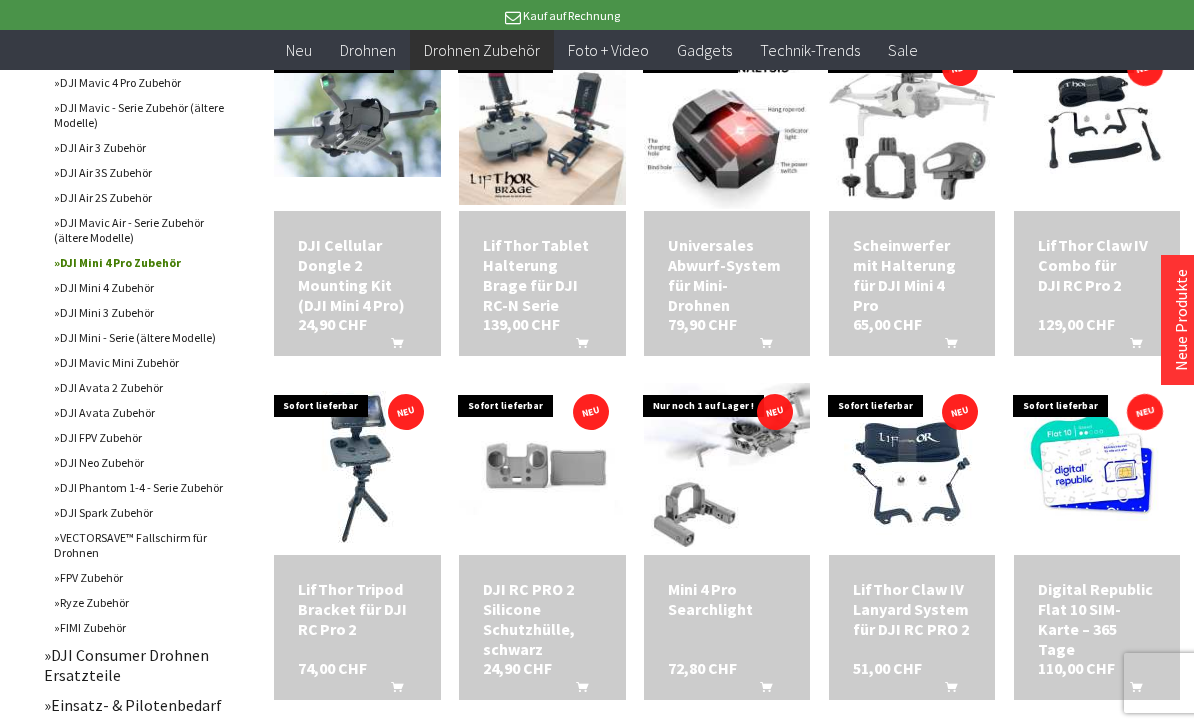 click on "Mini 4 Pro Searchlight" at bounding box center [727, 599] 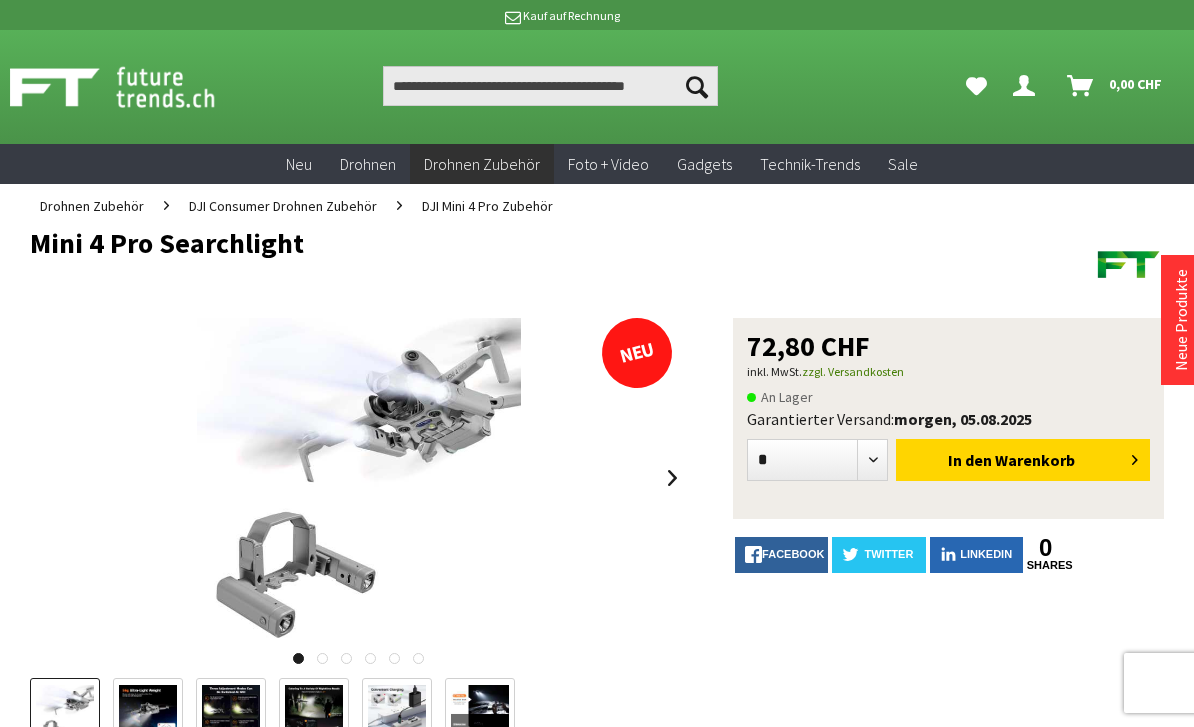 scroll, scrollTop: 0, scrollLeft: 0, axis: both 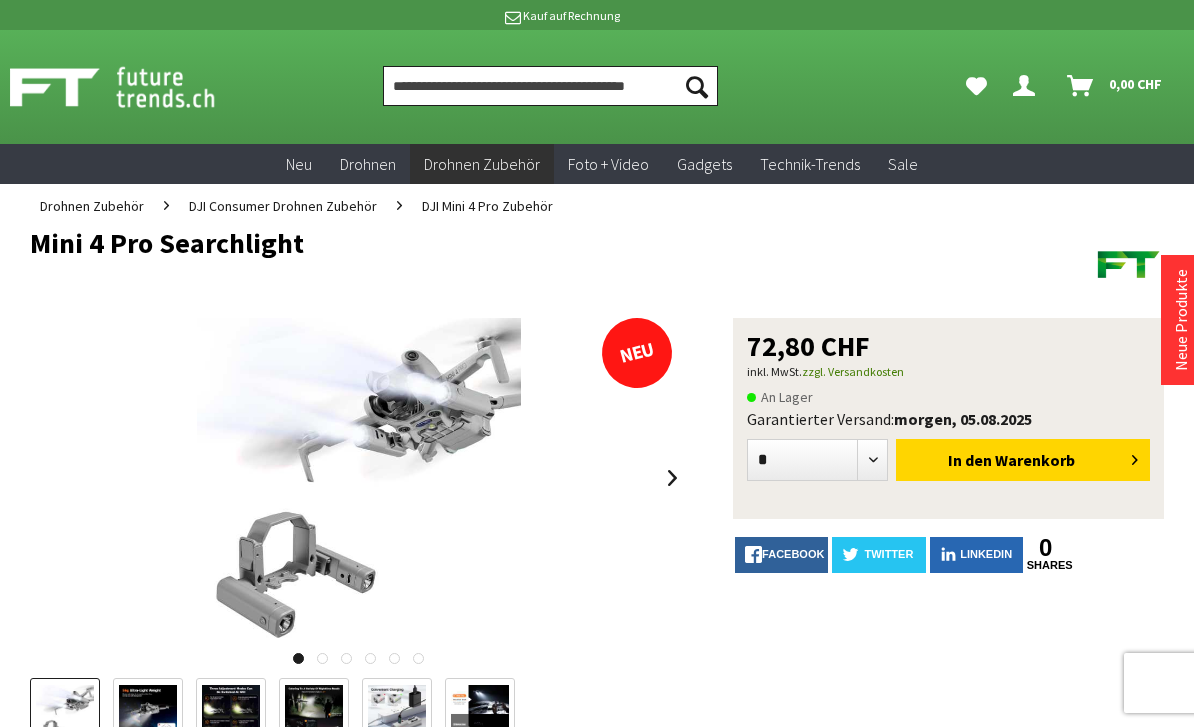 click at bounding box center (550, 86) 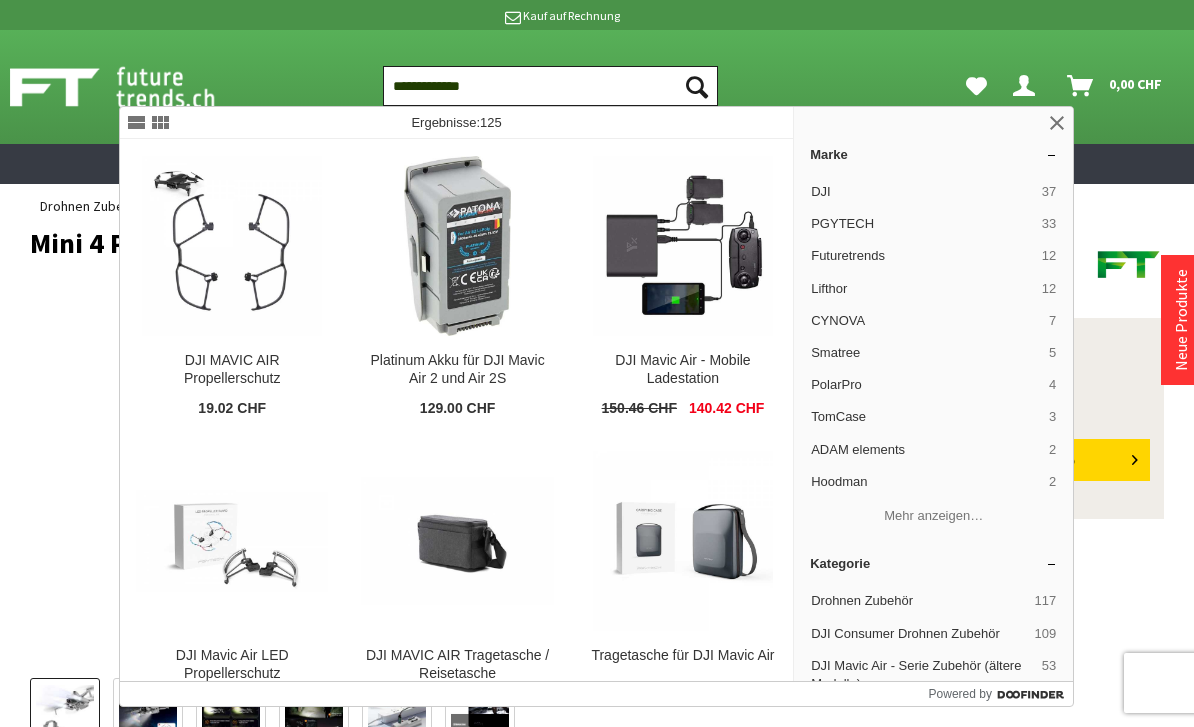 type on "**********" 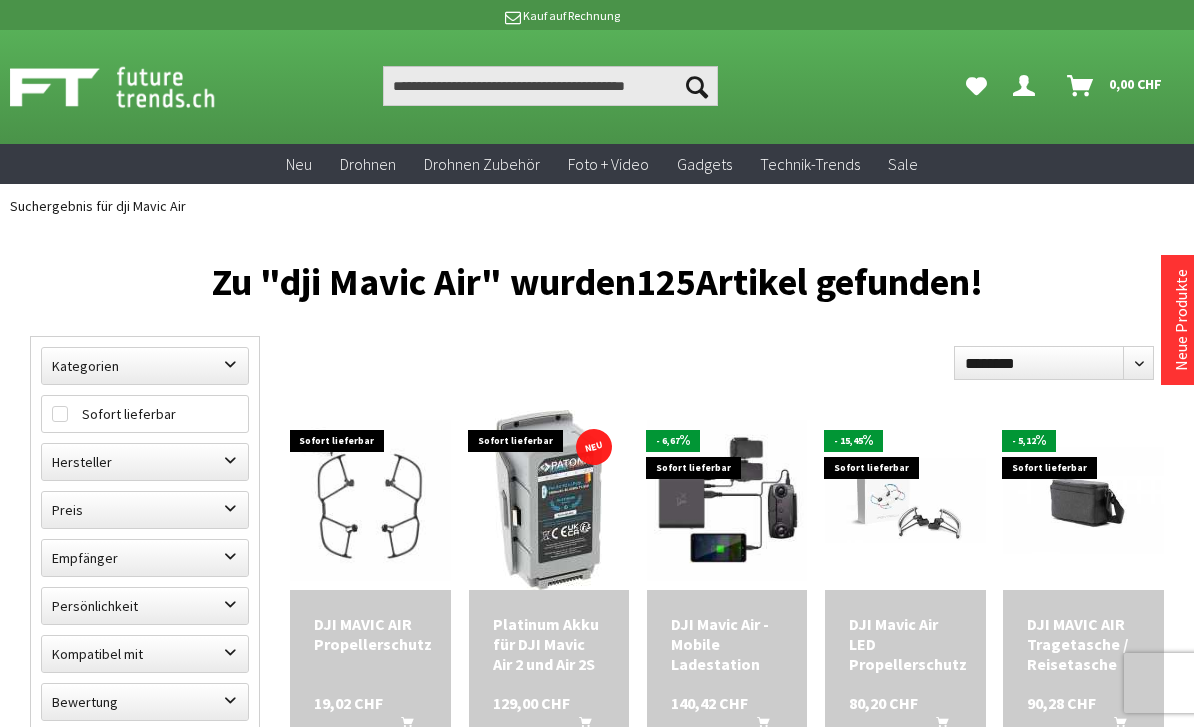 scroll, scrollTop: 0, scrollLeft: 0, axis: both 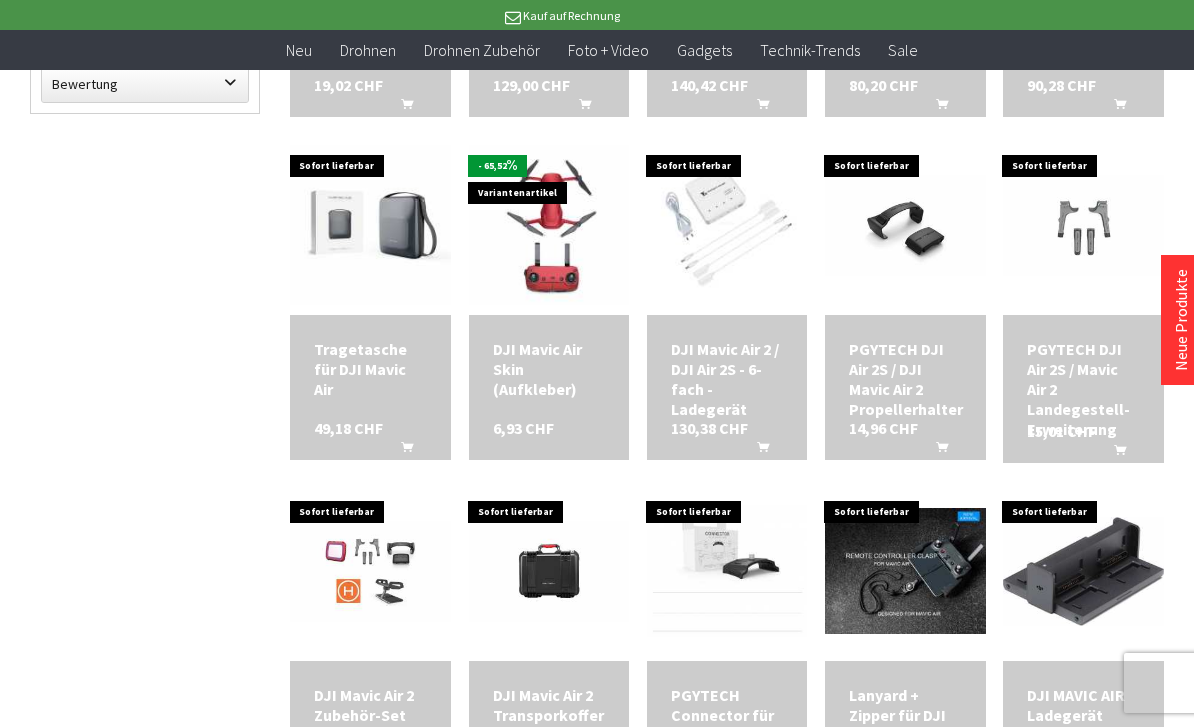 click on "DJI Mavic Air Skin (Aufkleber)" at bounding box center [549, 369] 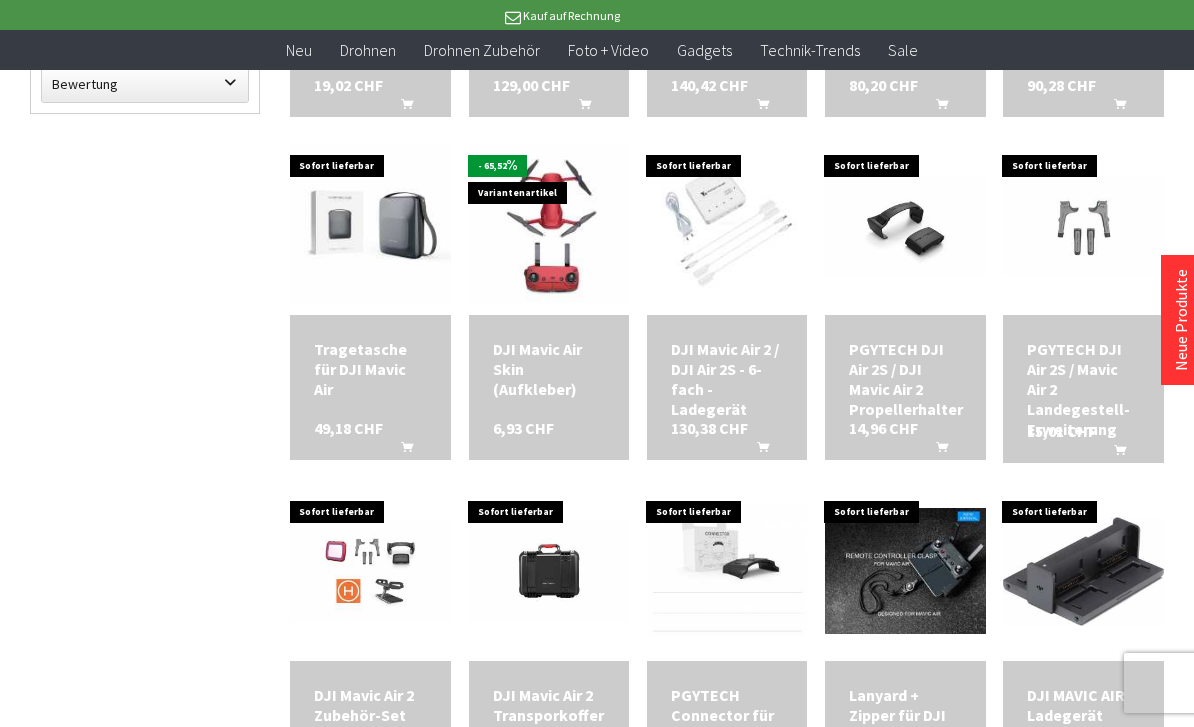 scroll, scrollTop: 642, scrollLeft: 0, axis: vertical 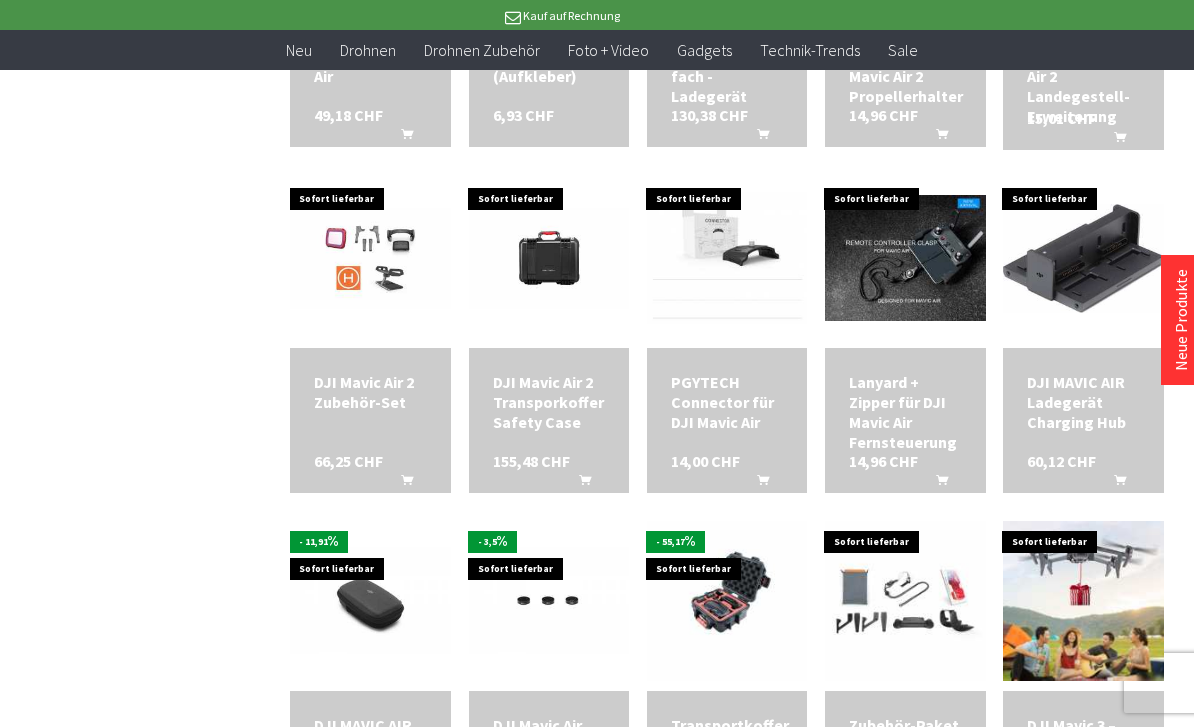 click on "PGYTECH Connector für DJI Mavic Air" at bounding box center [727, 402] 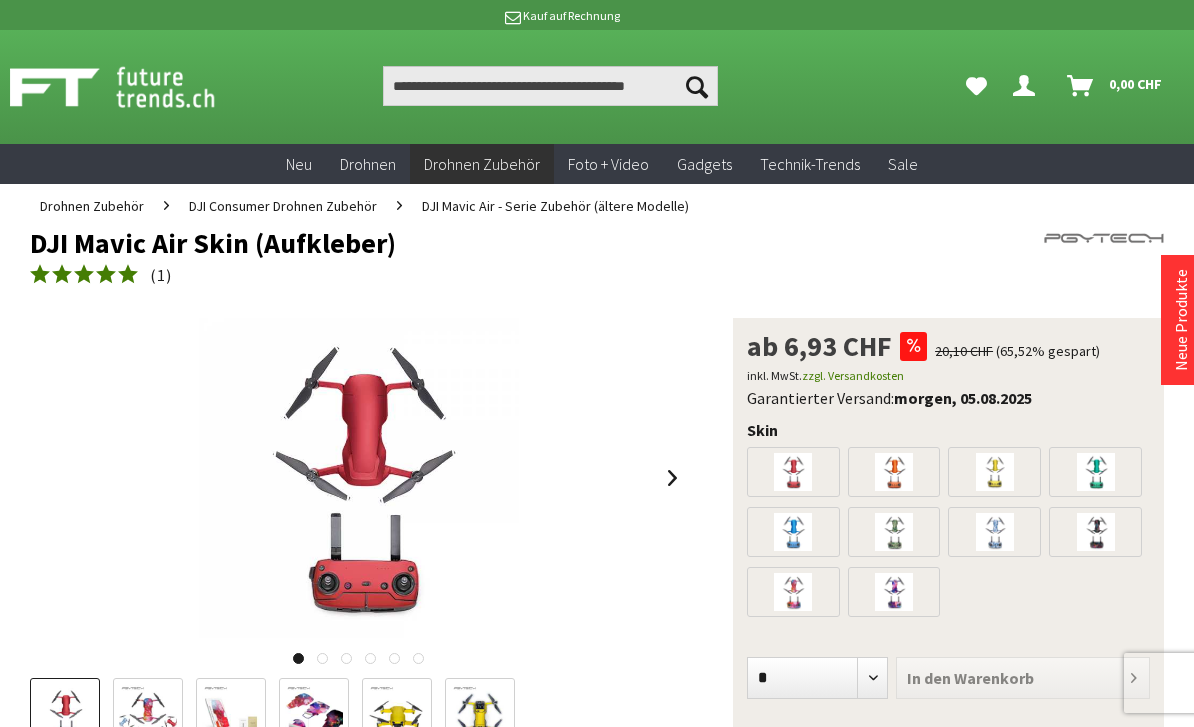 scroll, scrollTop: 0, scrollLeft: 0, axis: both 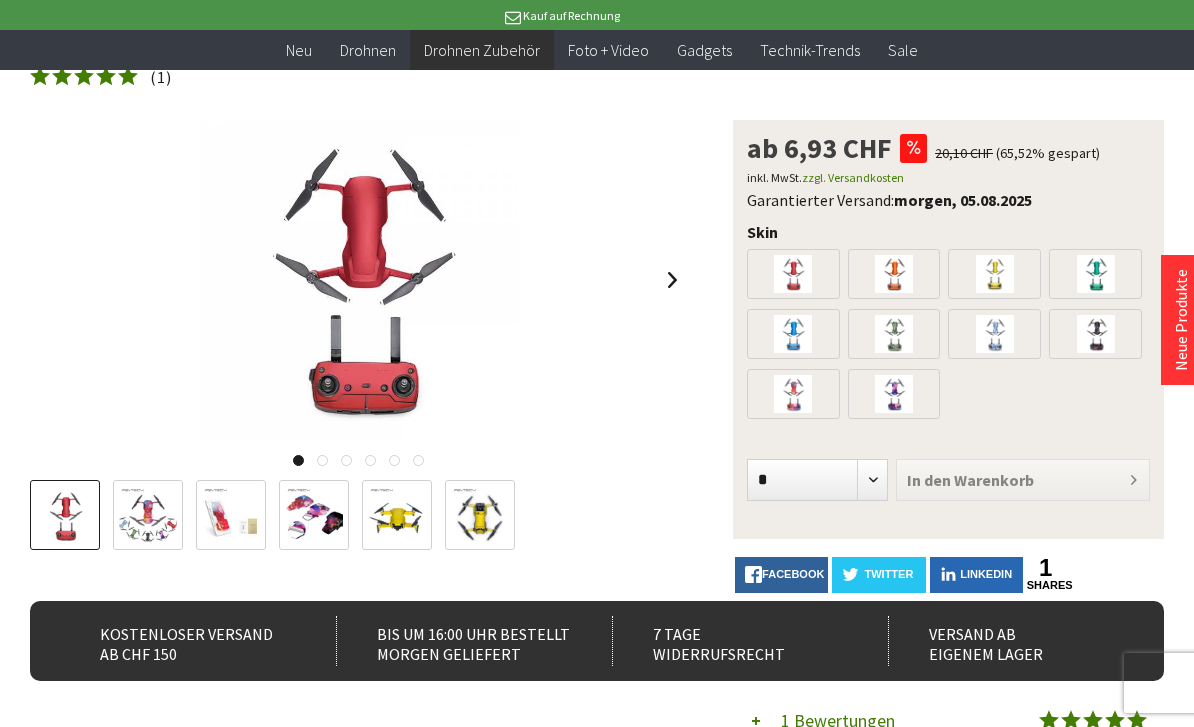 click at bounding box center (397, 516) 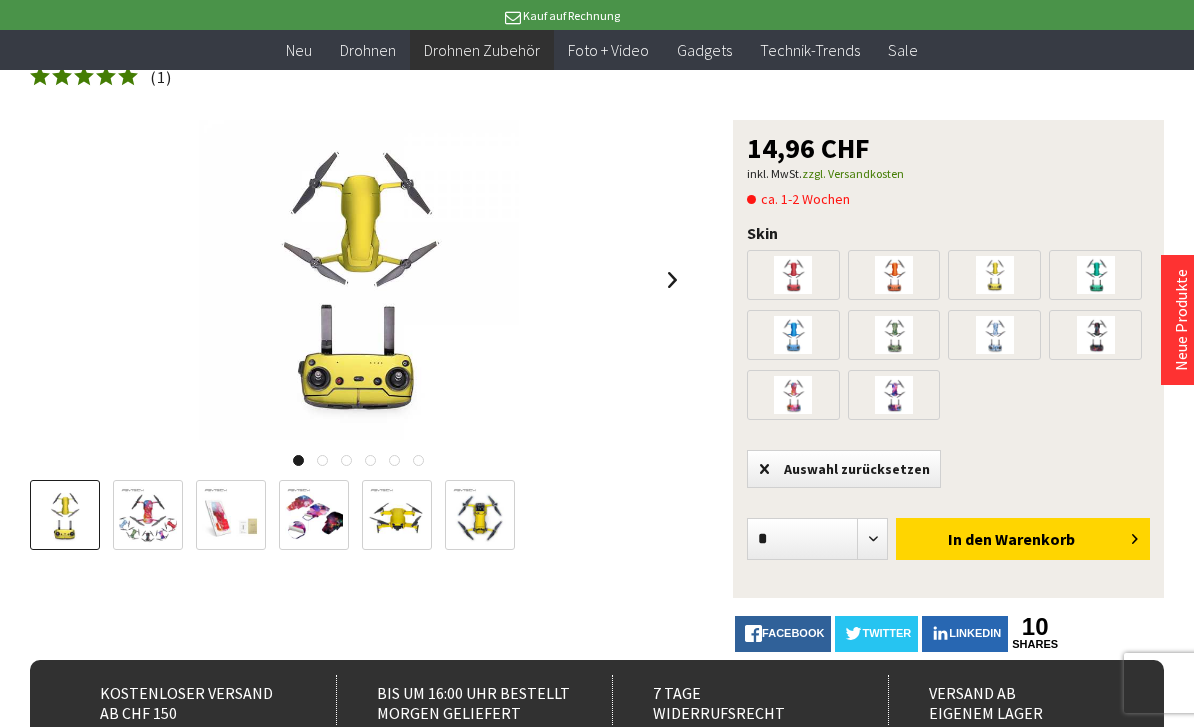 click at bounding box center [397, 516] 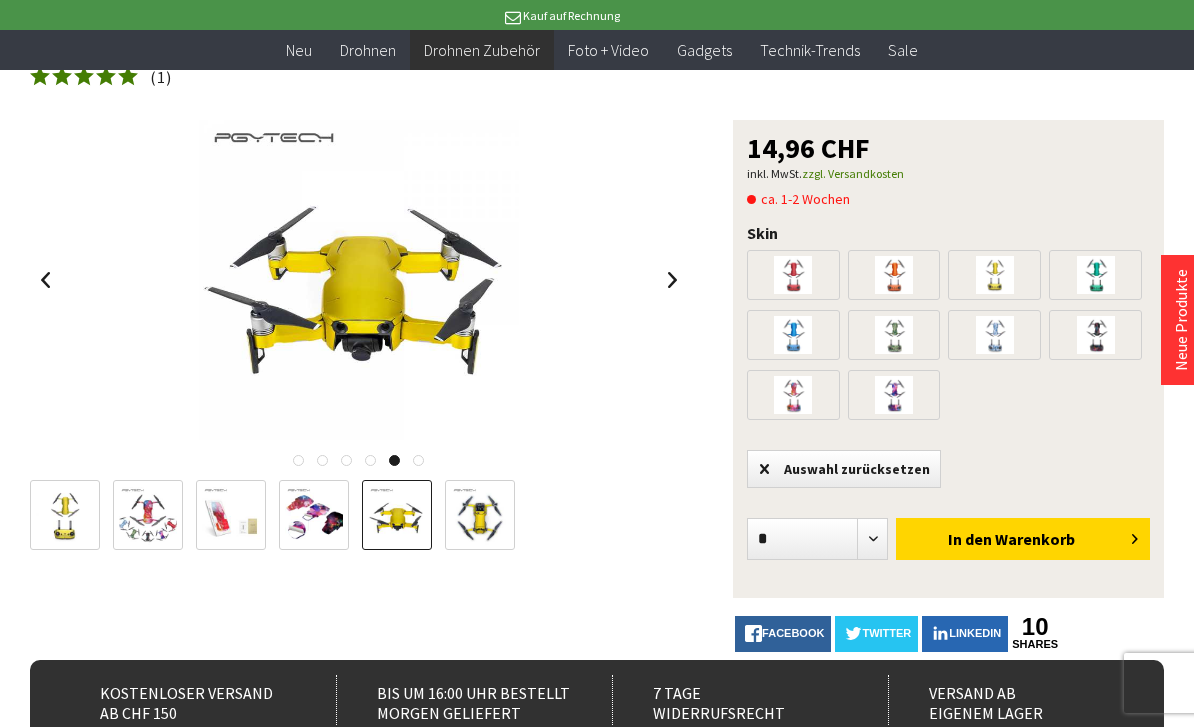 click at bounding box center (65, 516) 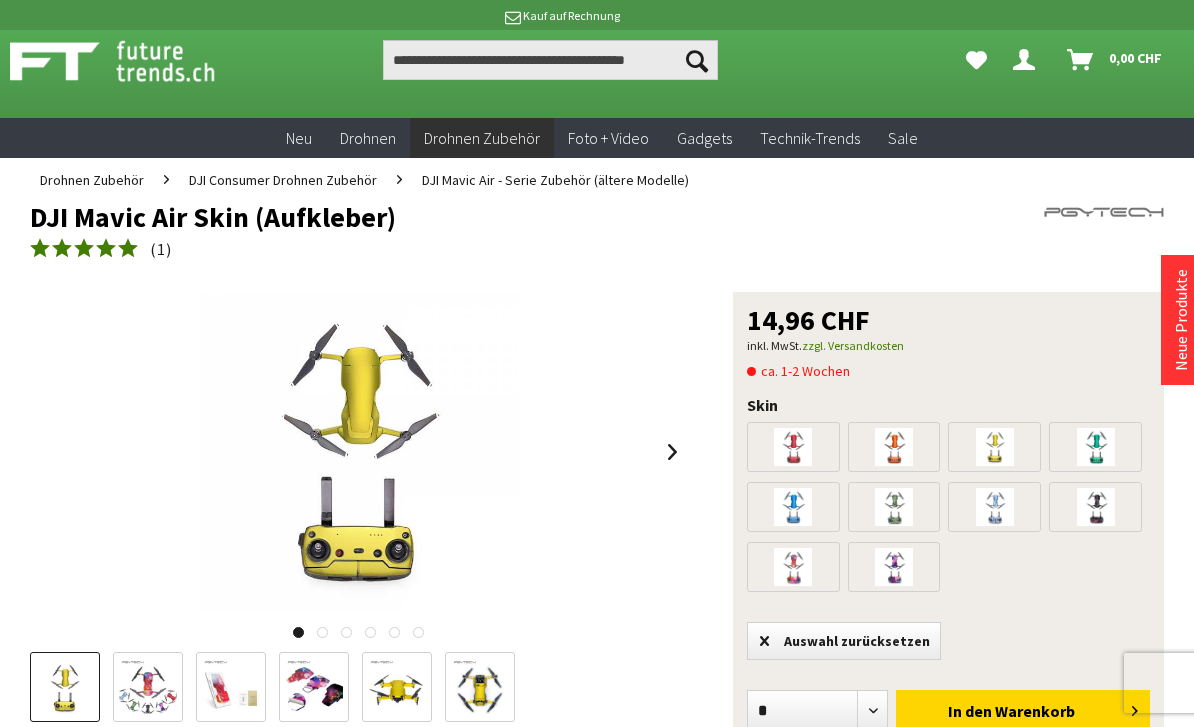 scroll, scrollTop: 0, scrollLeft: 0, axis: both 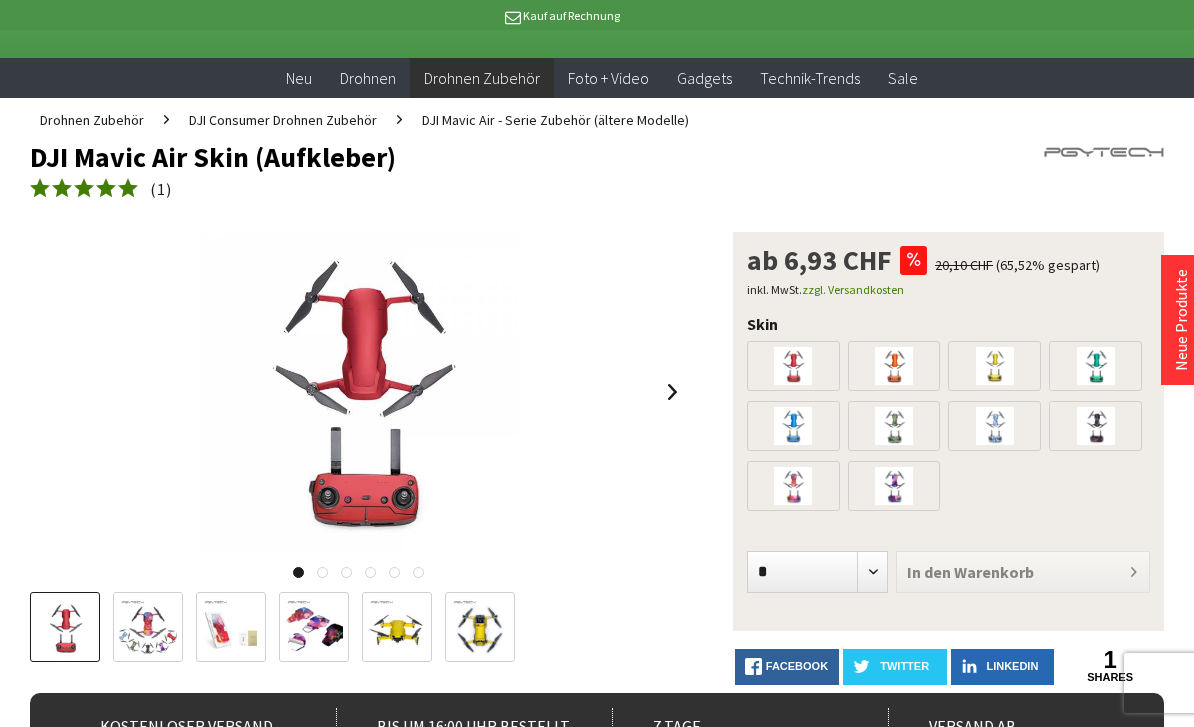 click at bounding box center (359, 392) 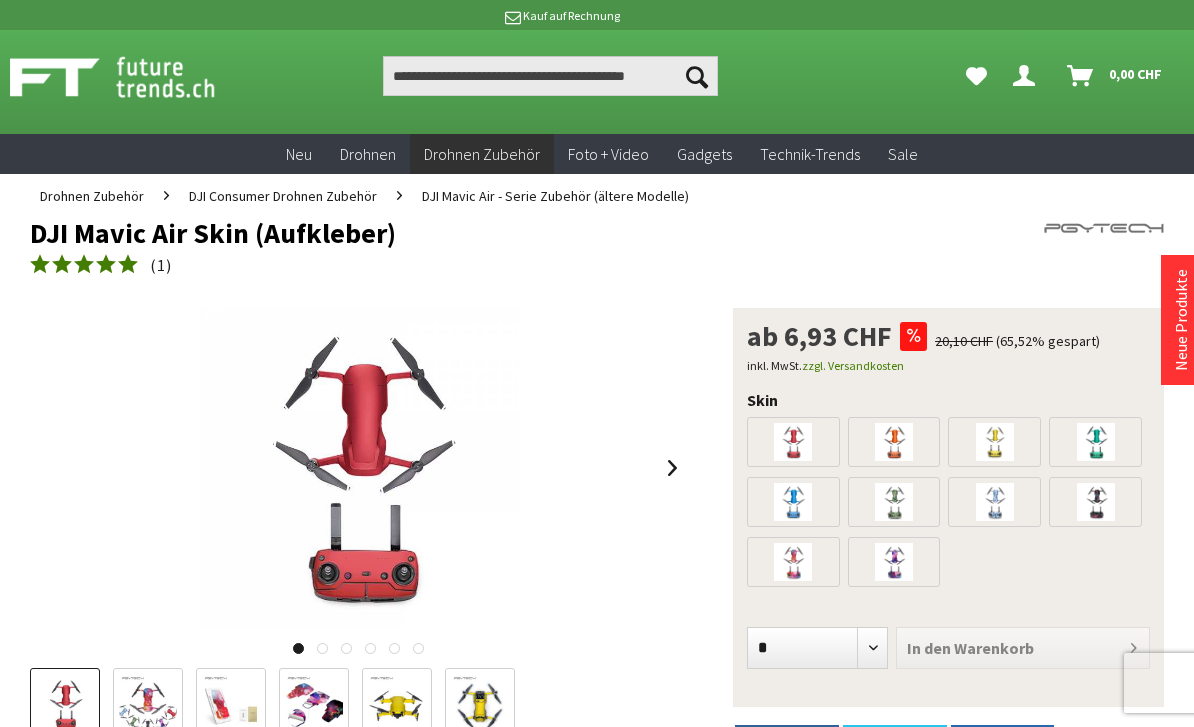 scroll, scrollTop: 0, scrollLeft: 0, axis: both 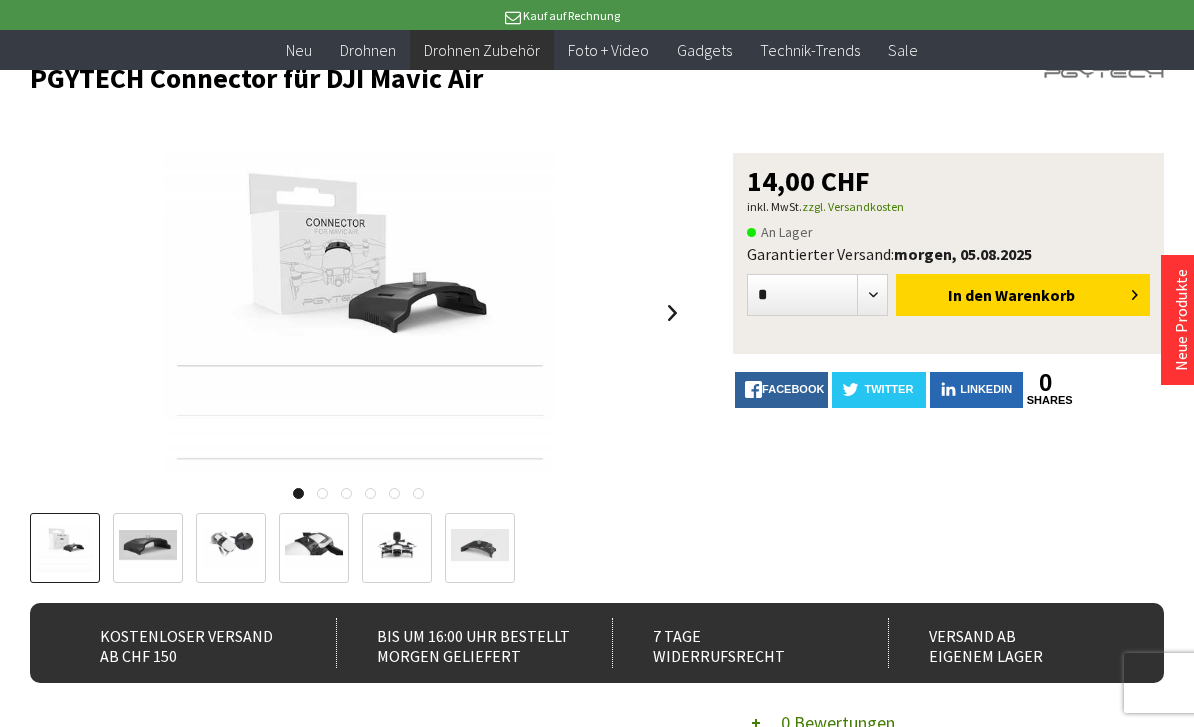 click at bounding box center [65, 548] 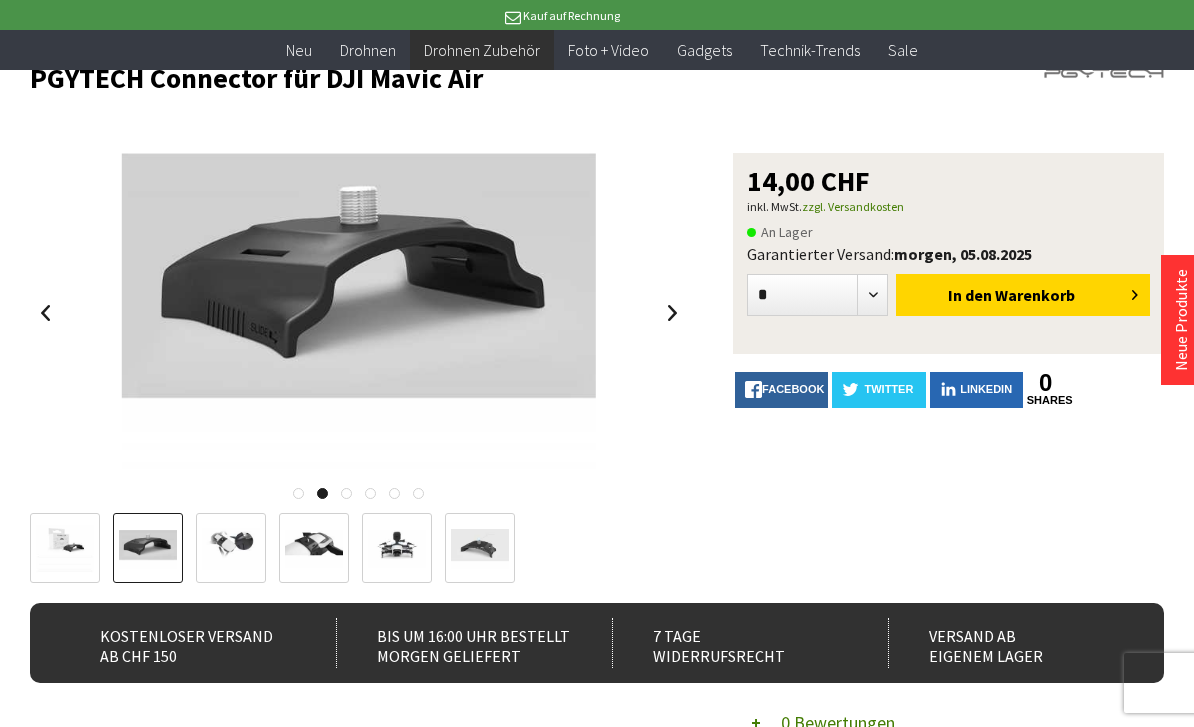 click at bounding box center (231, 549) 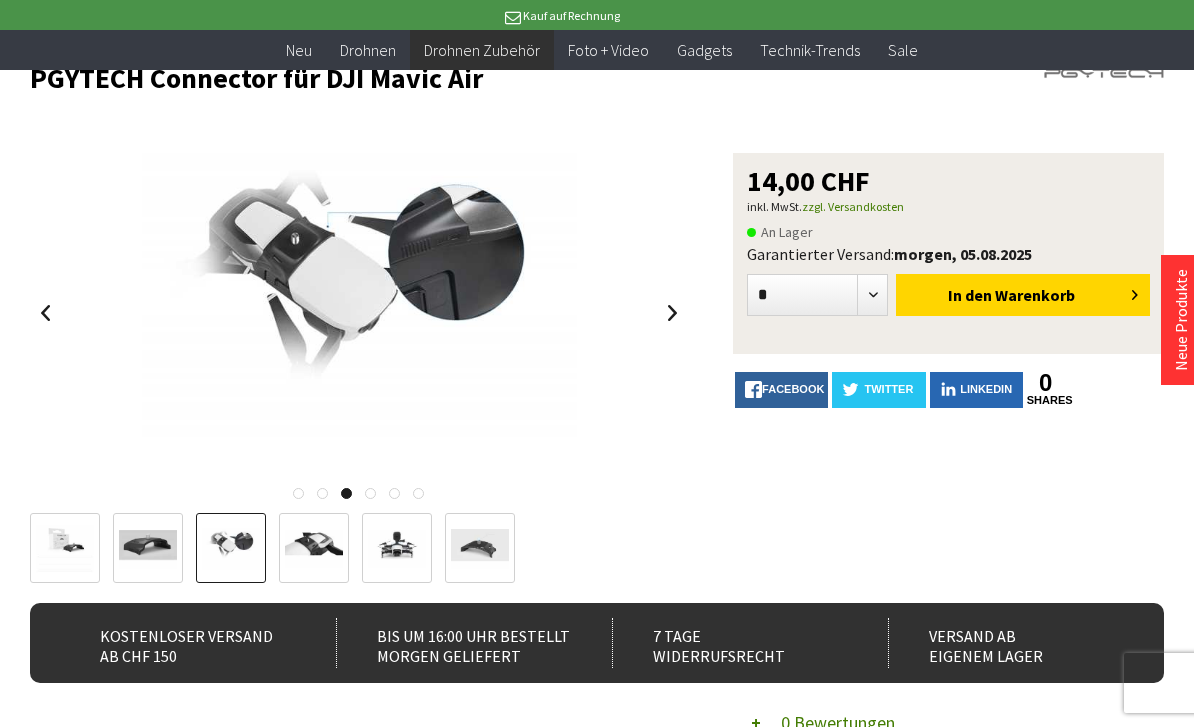 click at bounding box center (314, 549) 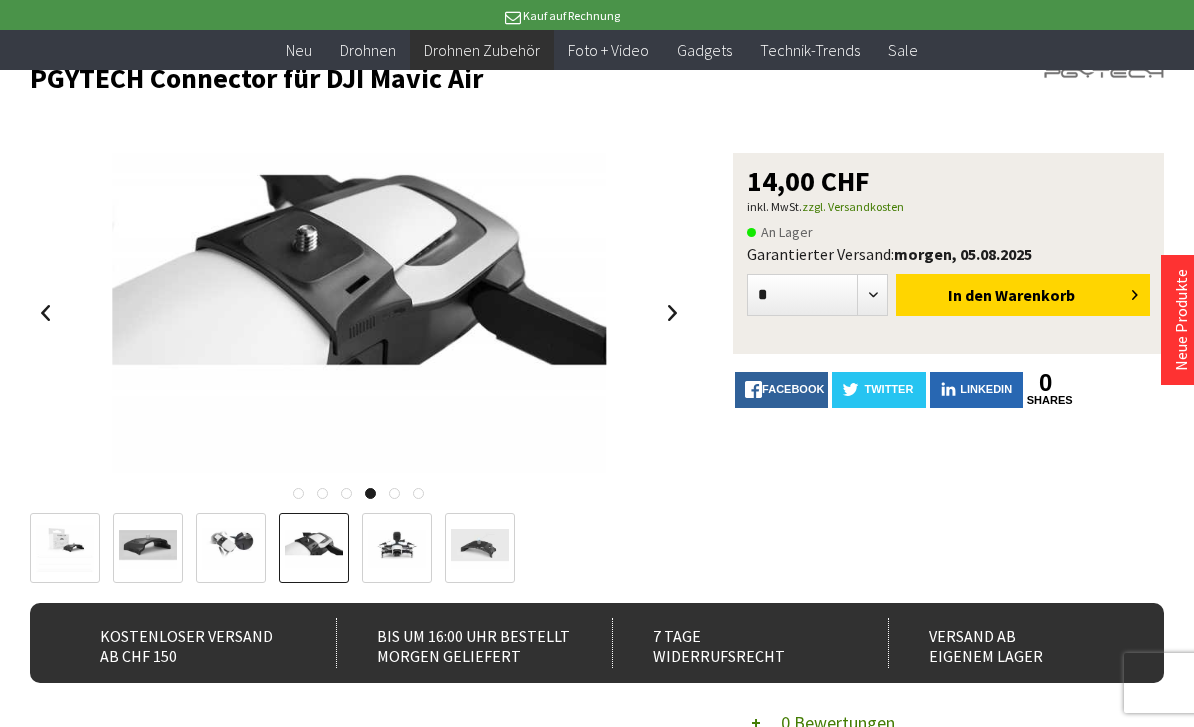 click at bounding box center [397, 548] 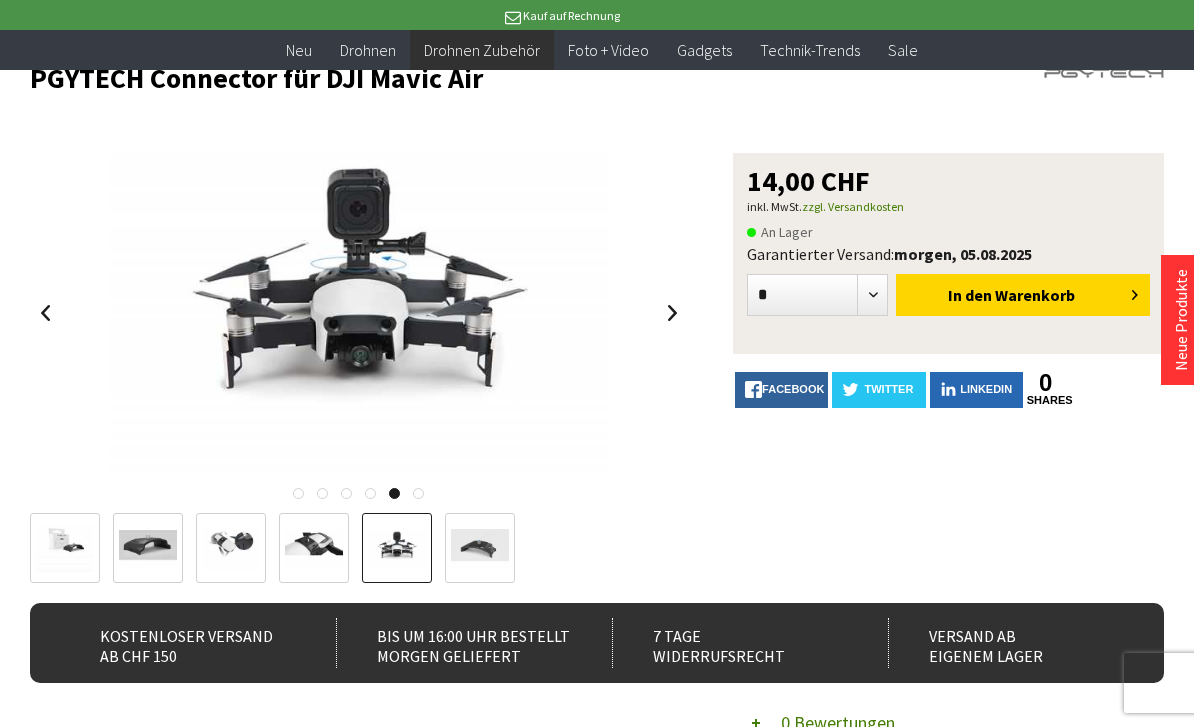 click at bounding box center (480, 549) 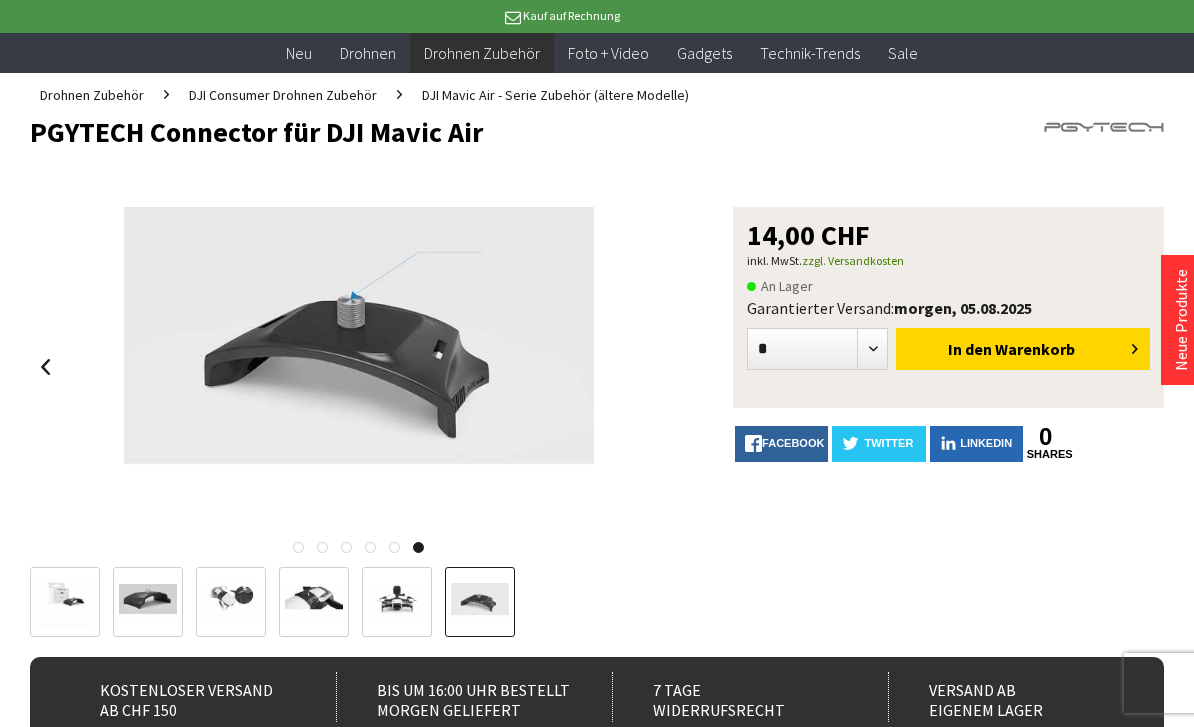 scroll, scrollTop: 103, scrollLeft: 0, axis: vertical 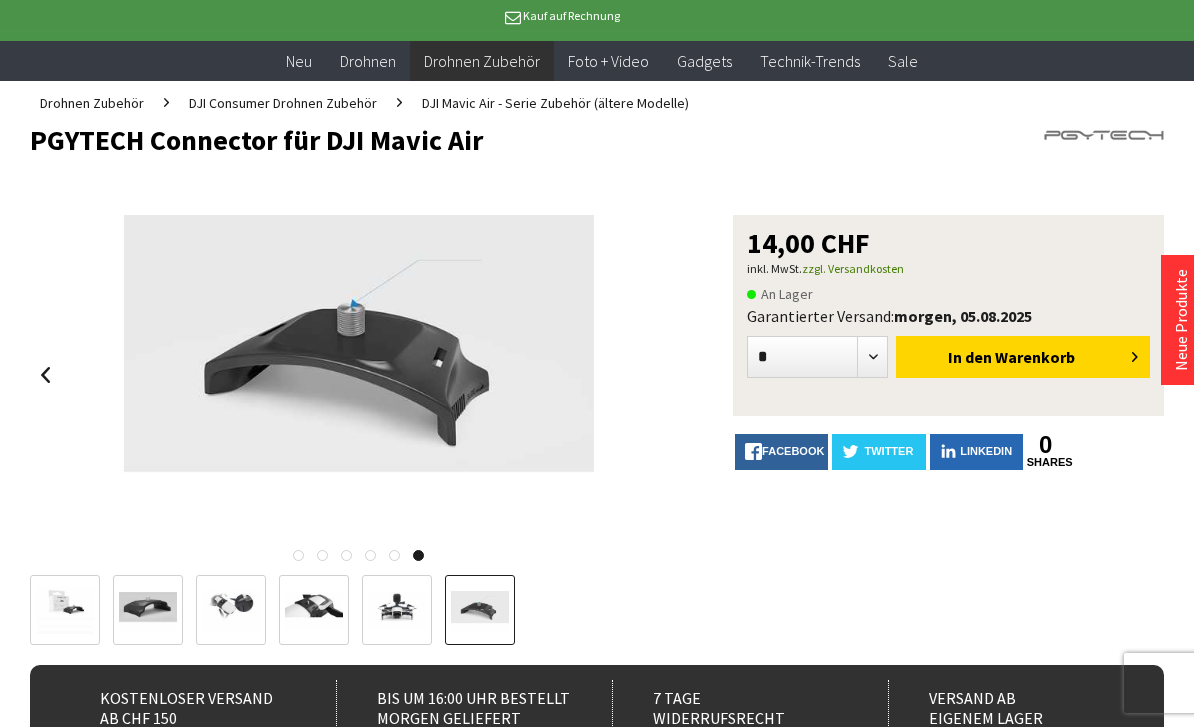 click on "In den   Warenkorb" at bounding box center [1023, 357] 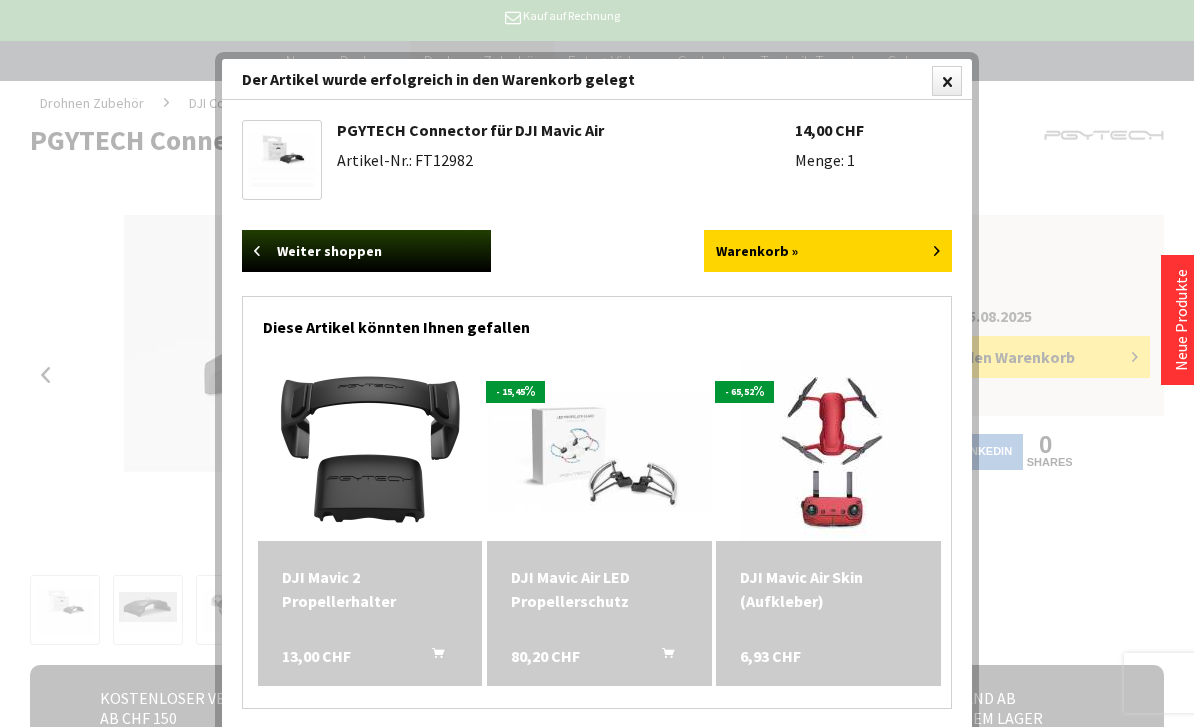 click at bounding box center [829, 451] 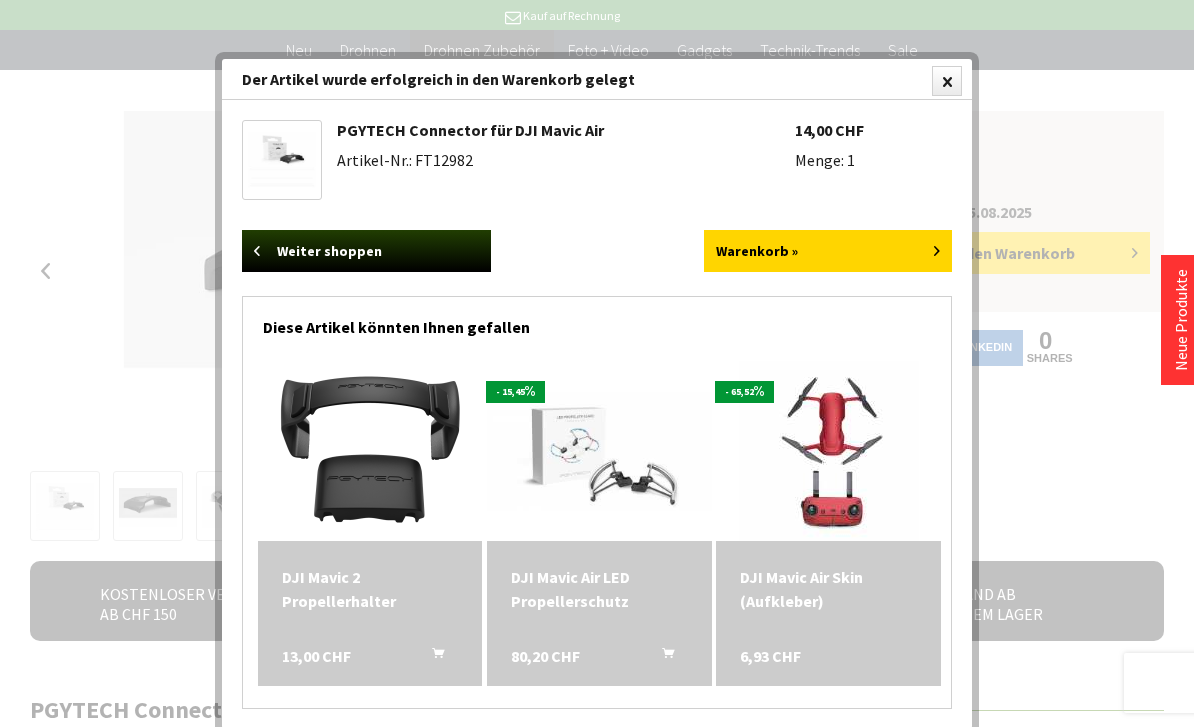 click at bounding box center (599, 451) 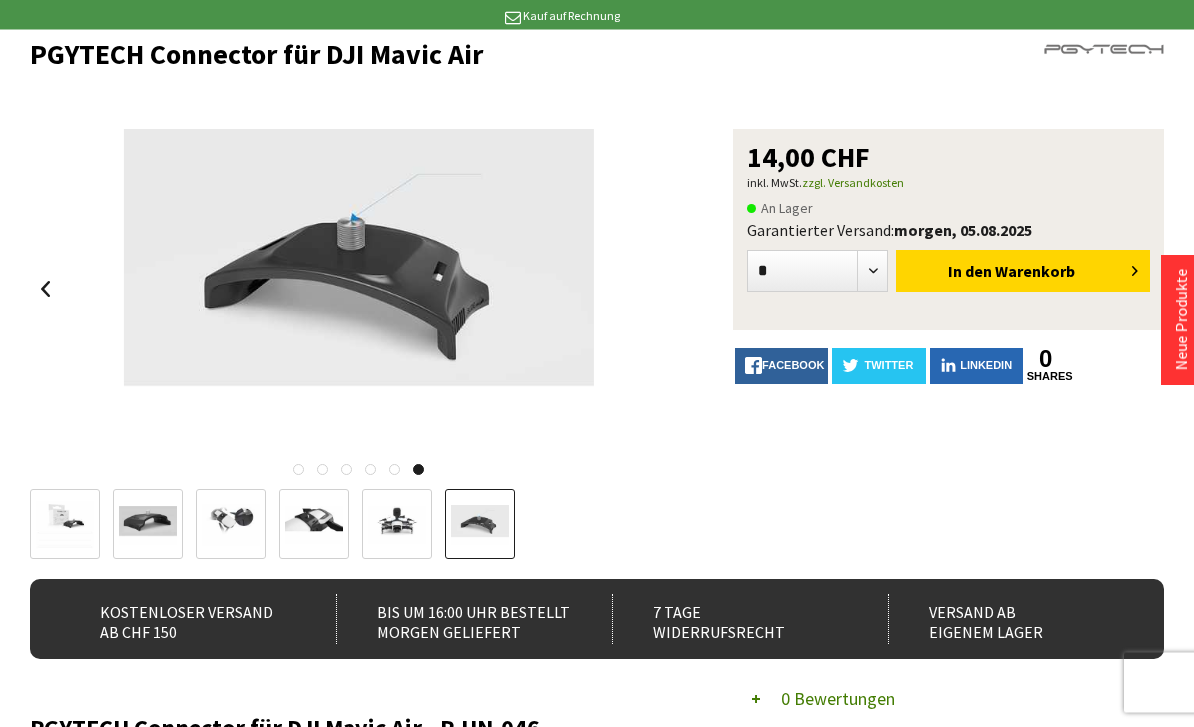 scroll, scrollTop: 0, scrollLeft: 0, axis: both 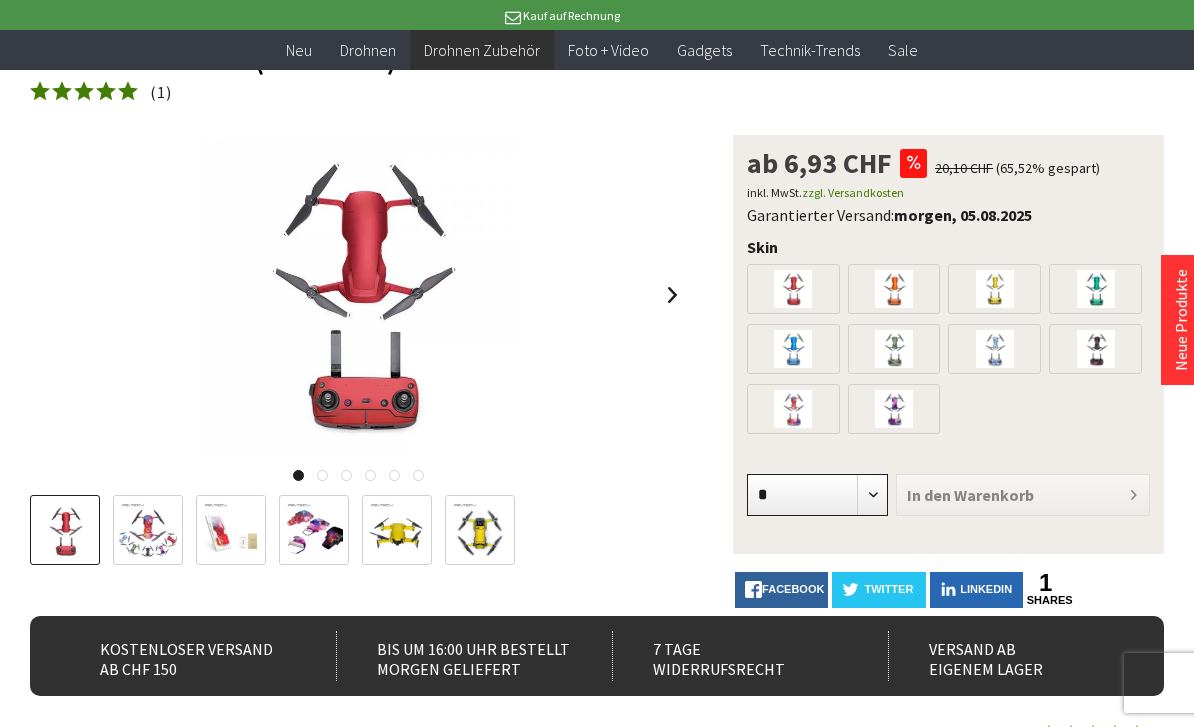 click on "*   *" at bounding box center [817, 495] 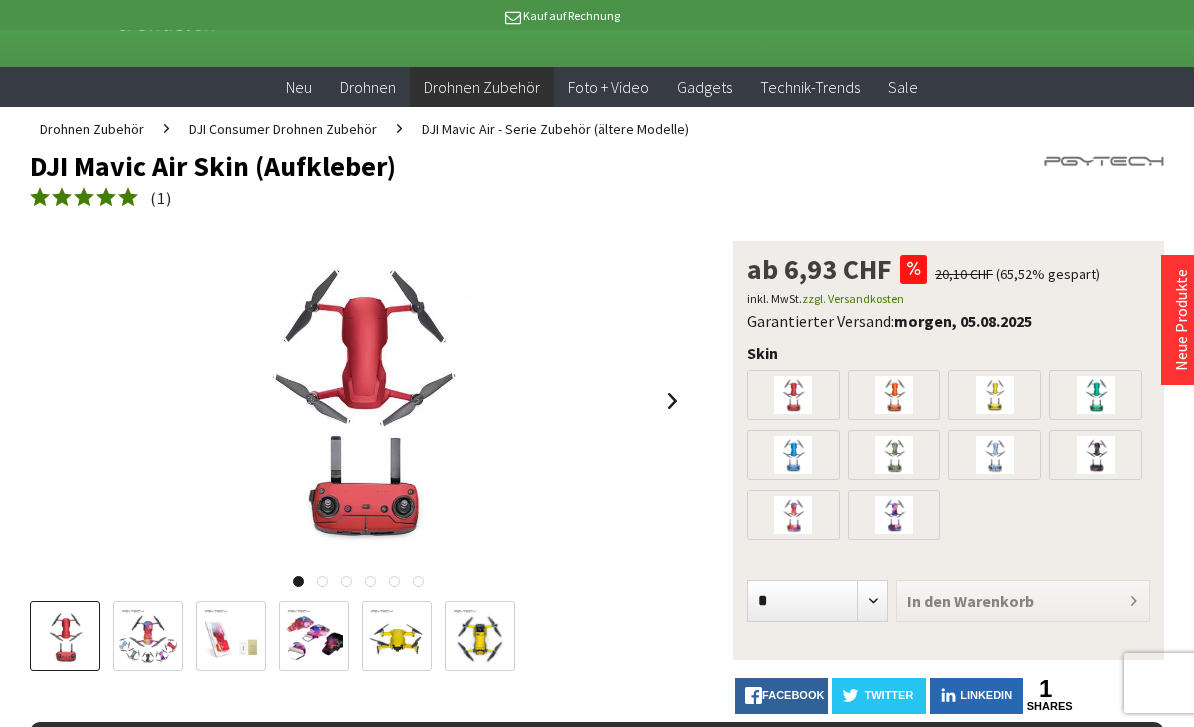 scroll, scrollTop: 78, scrollLeft: 0, axis: vertical 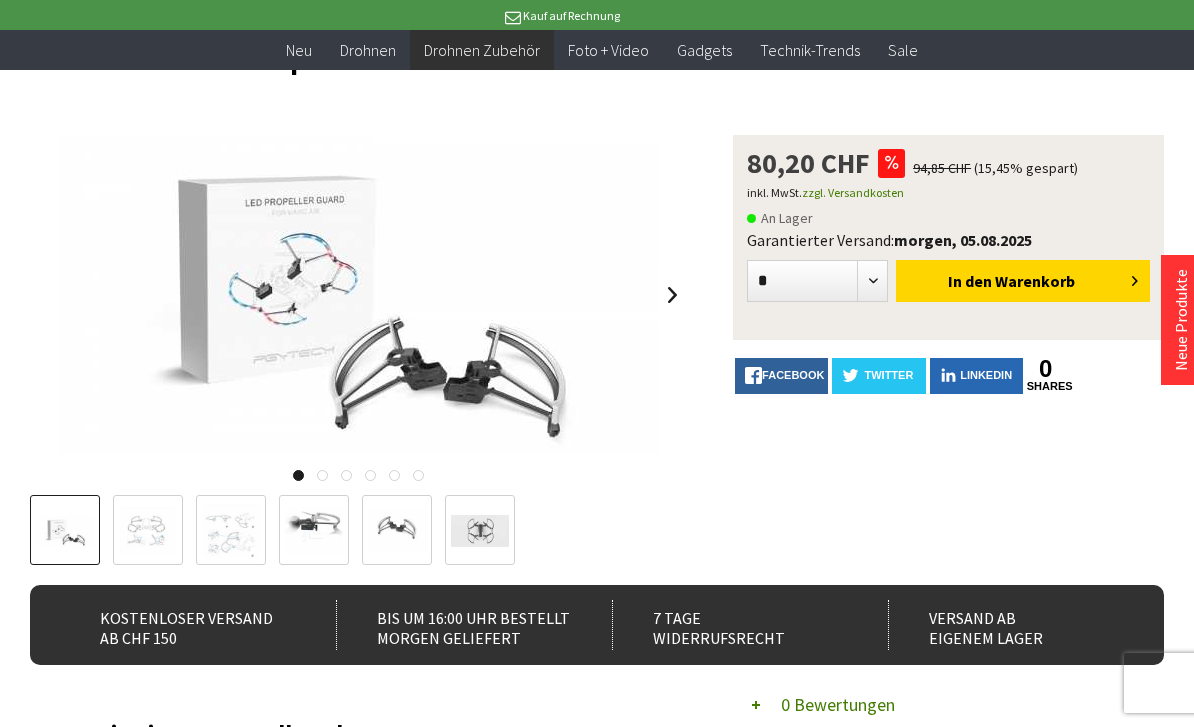 click at bounding box center [65, 531] 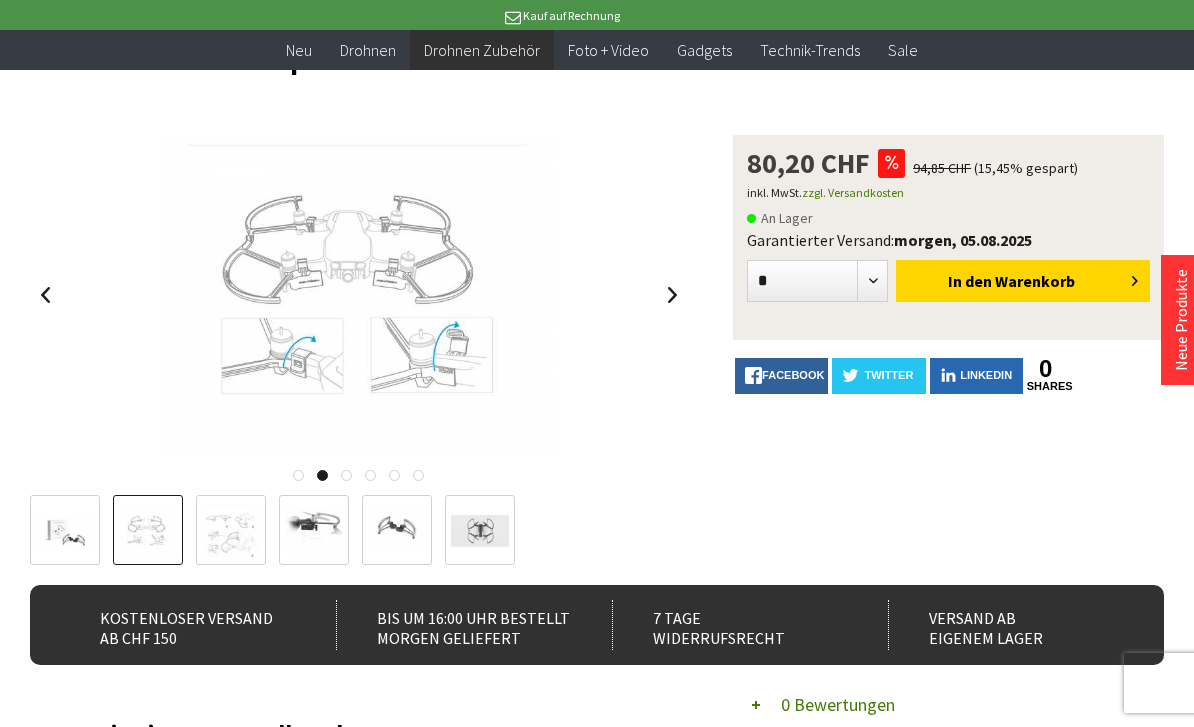 click at bounding box center (231, 531) 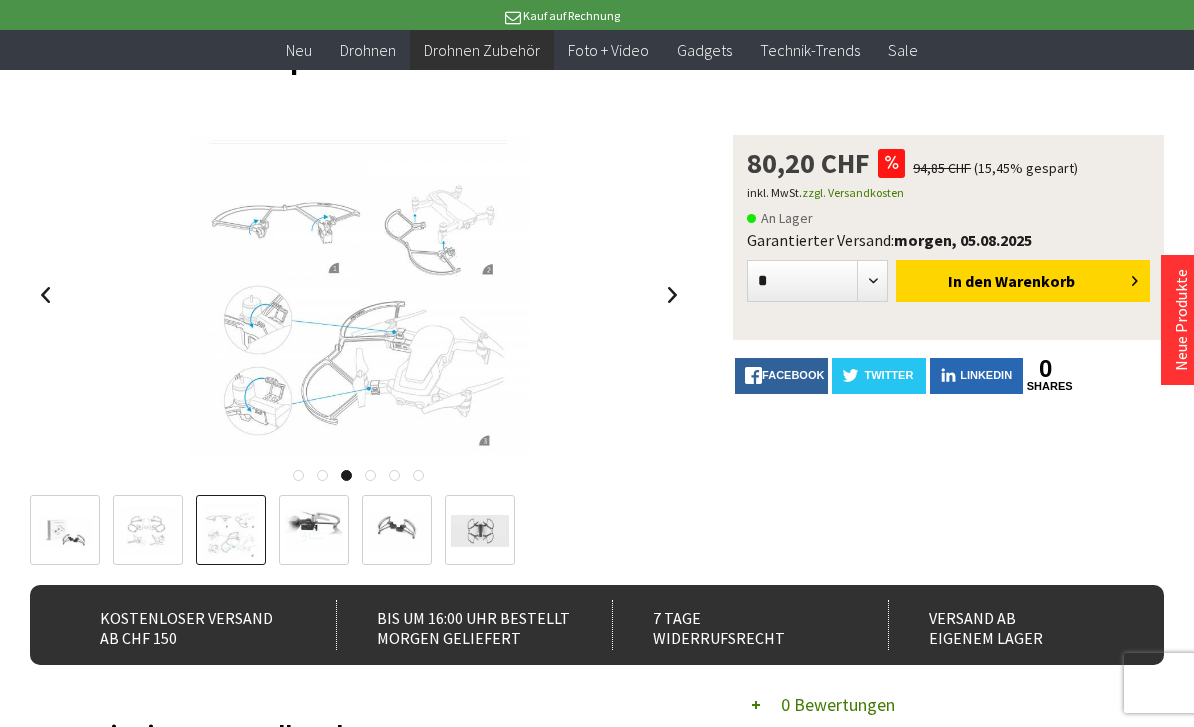 click at bounding box center [148, 530] 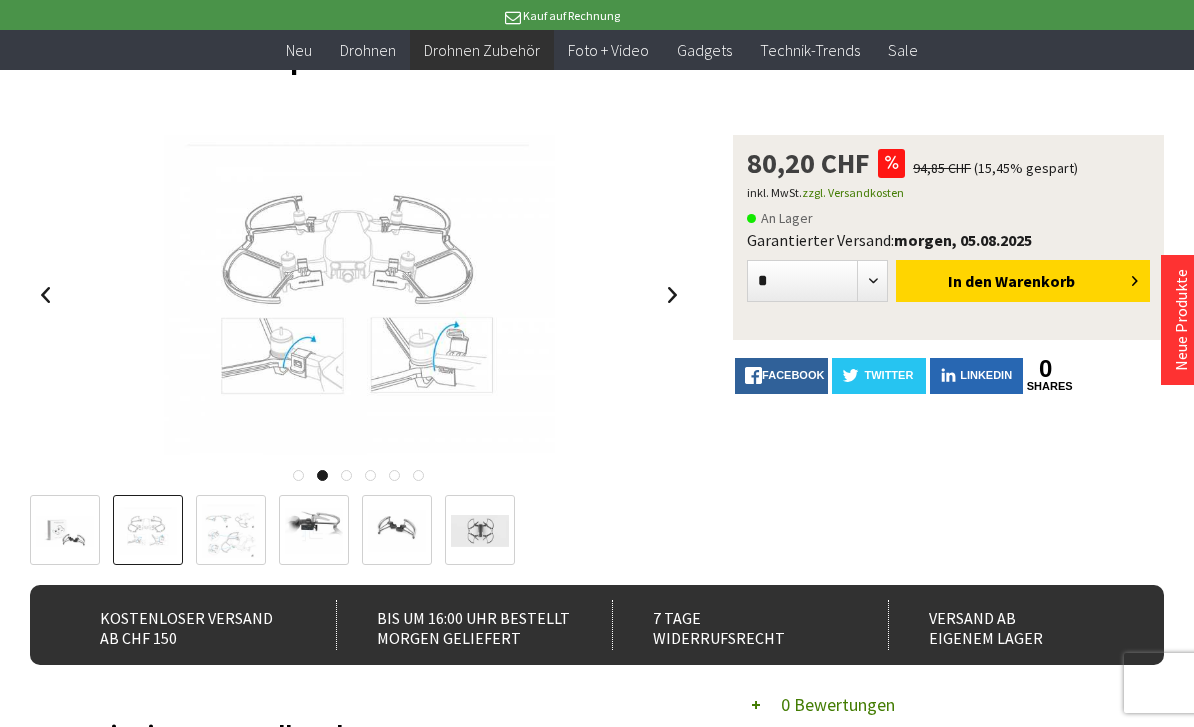 click at bounding box center [231, 531] 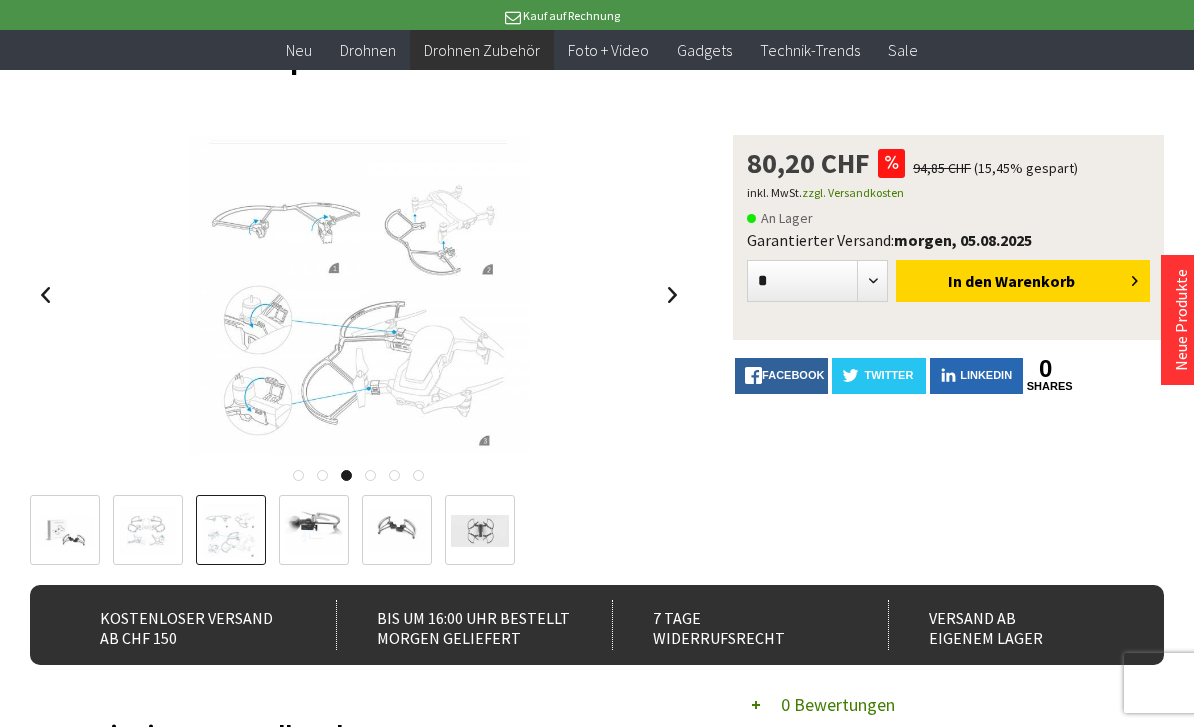 click at bounding box center [314, 531] 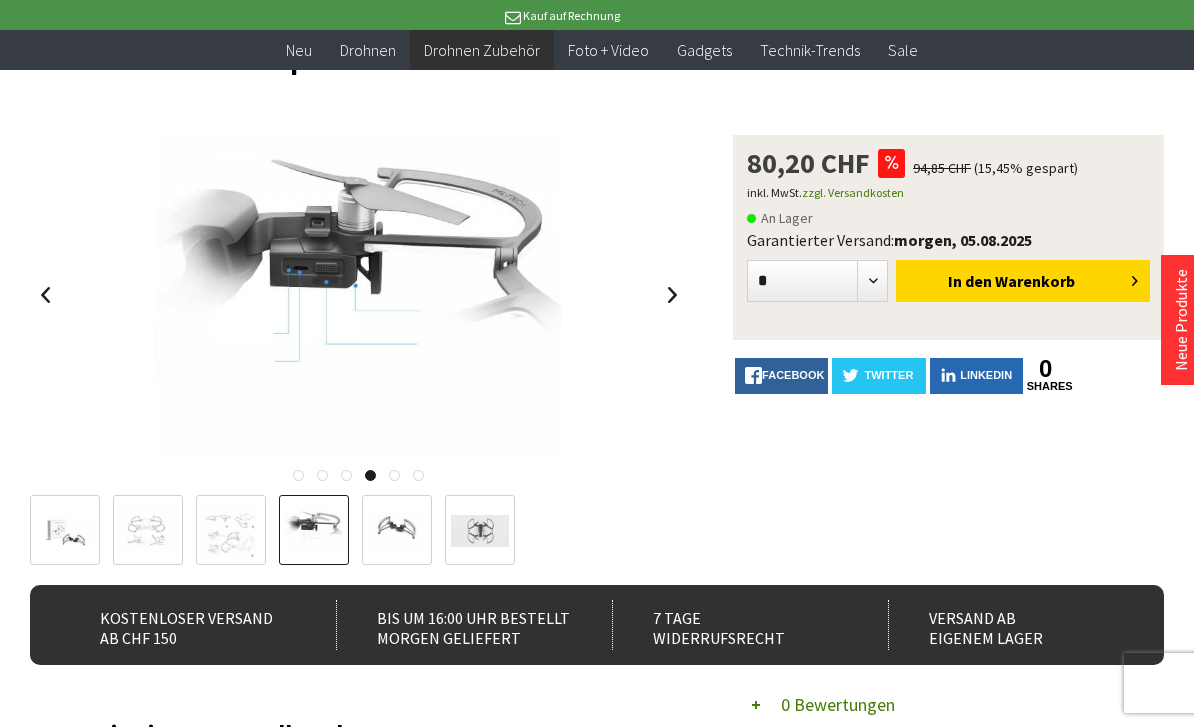 click at bounding box center (397, 530) 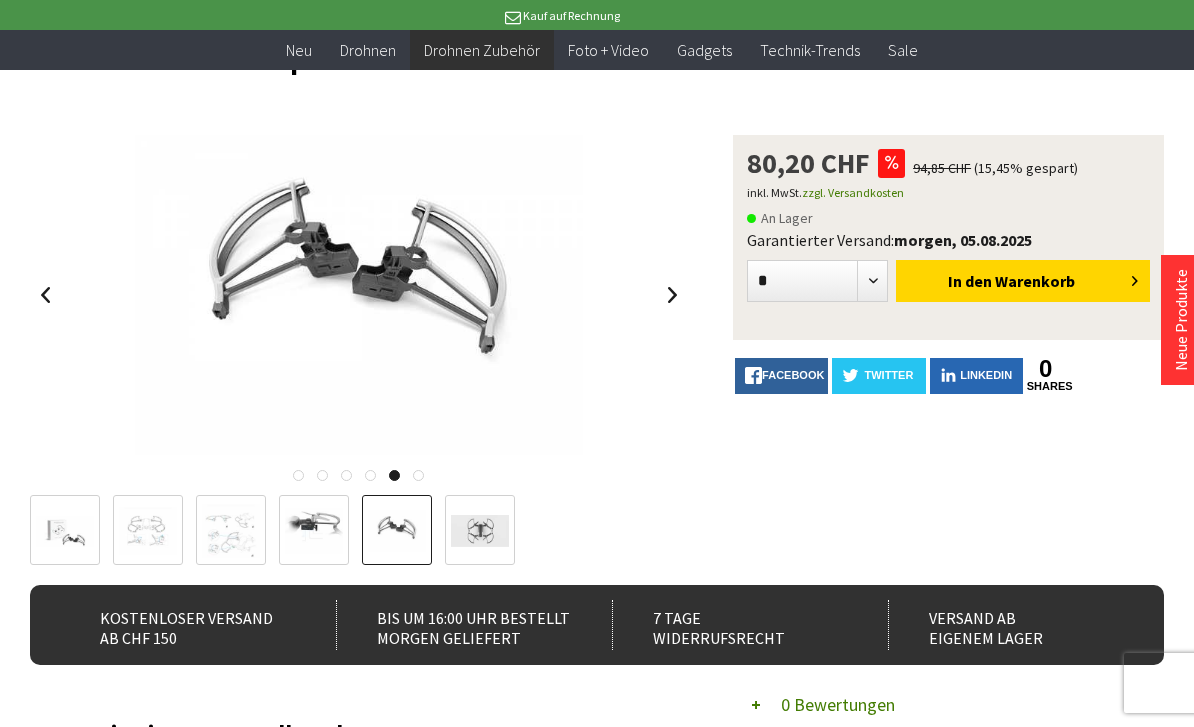 click at bounding box center [480, 531] 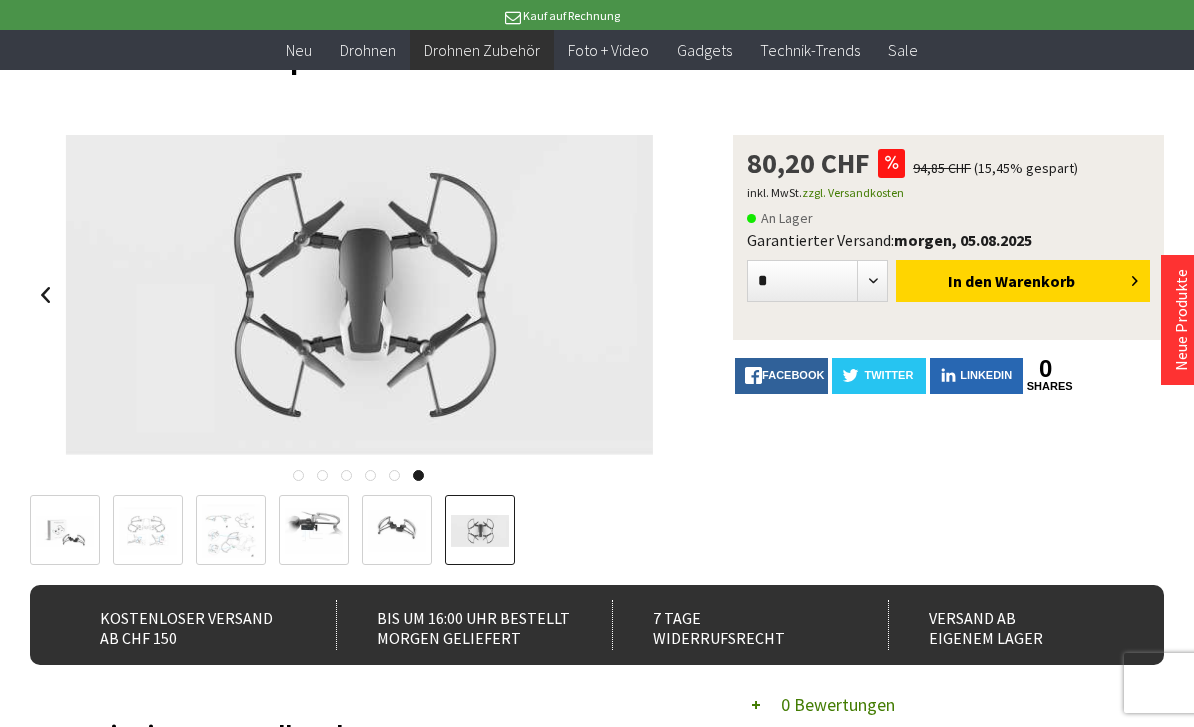 click at bounding box center (397, 530) 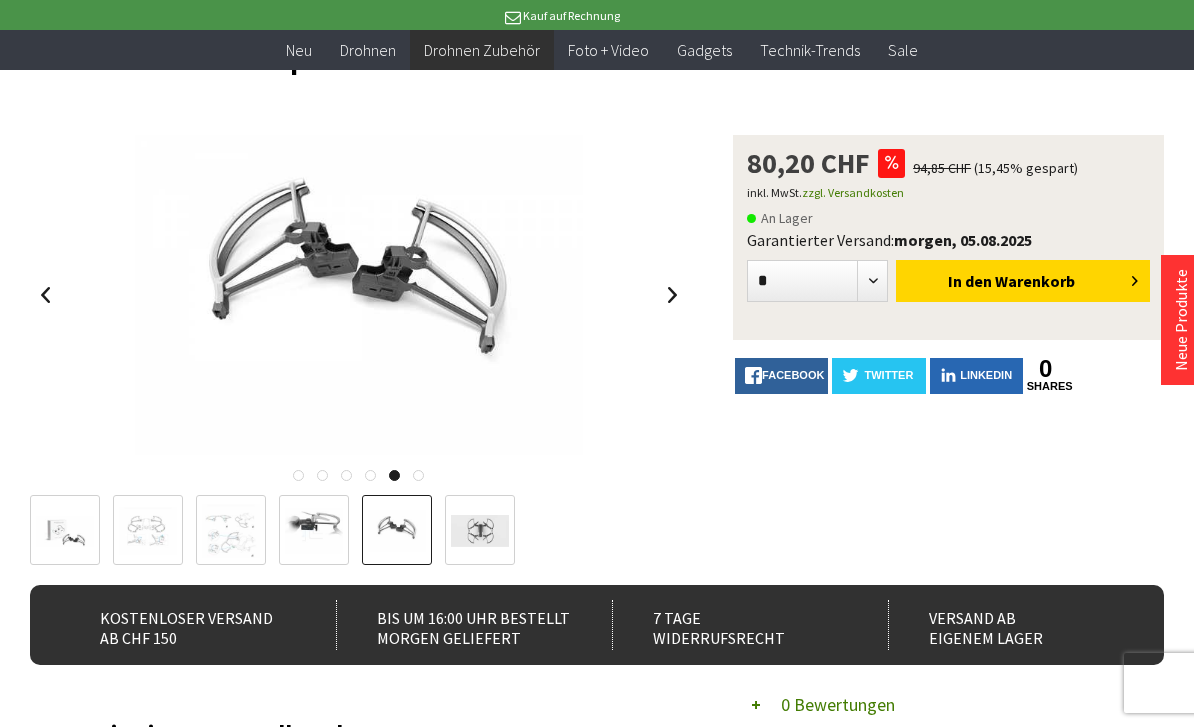 click at bounding box center [314, 531] 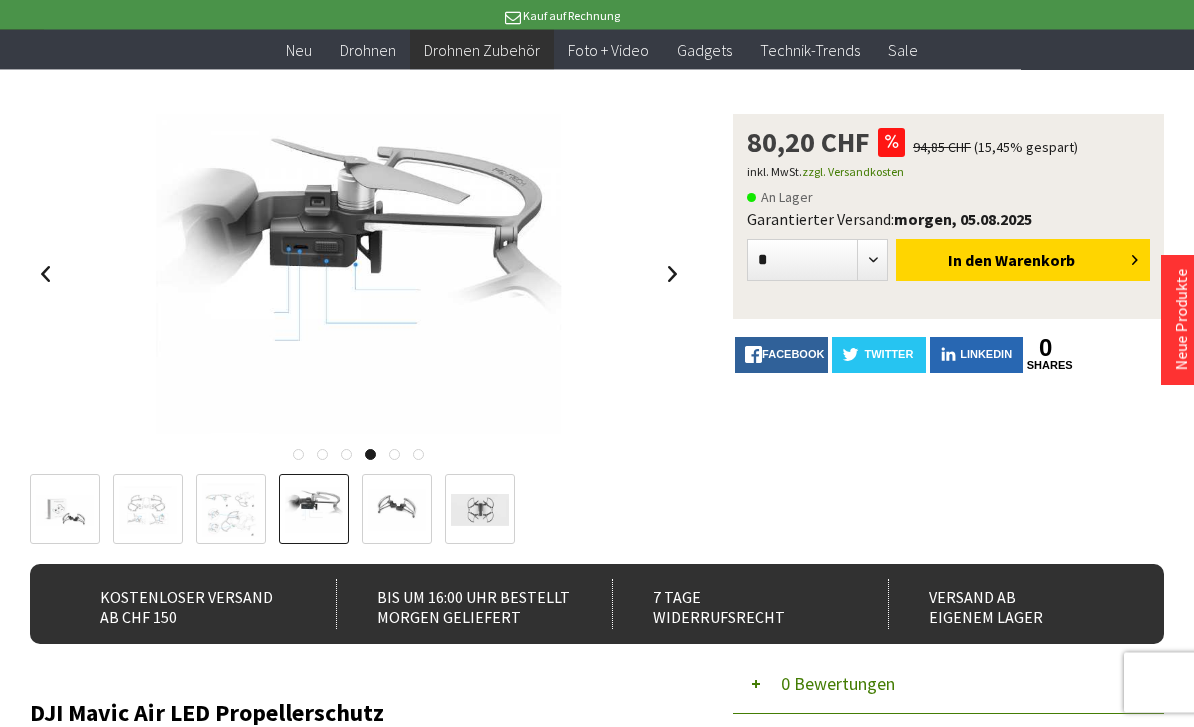 scroll, scrollTop: 0, scrollLeft: 0, axis: both 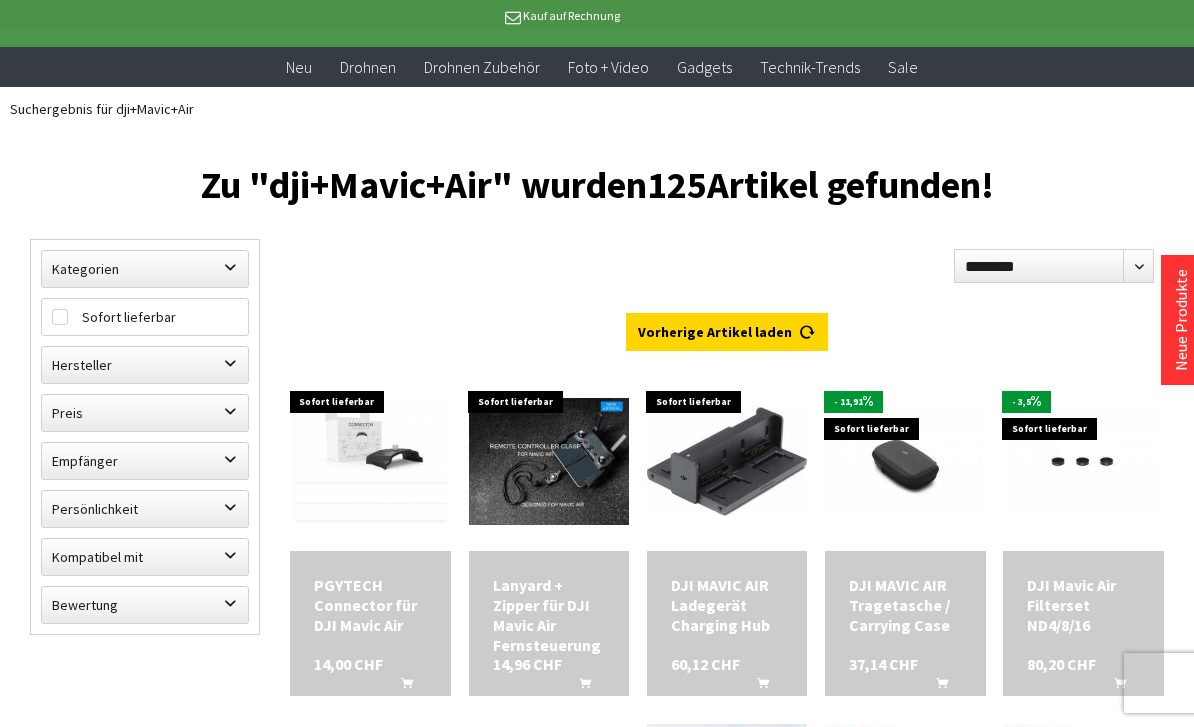 click on "Vorherige Artikel laden" at bounding box center (727, 332) 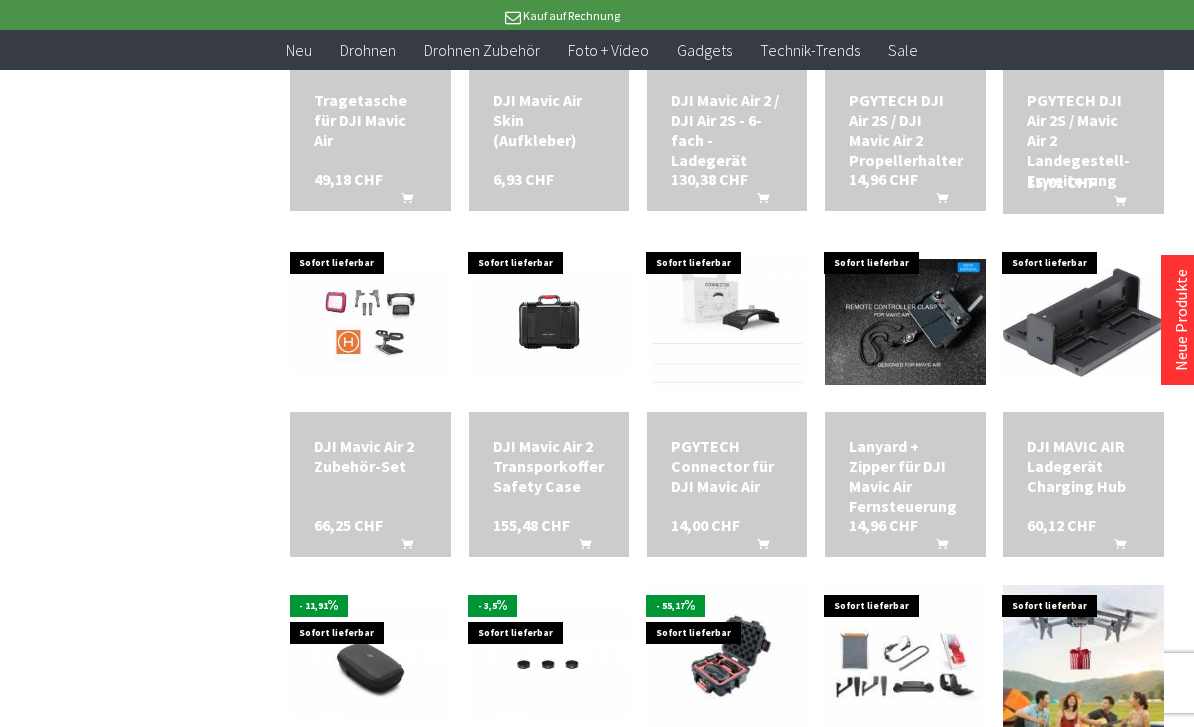 scroll, scrollTop: 836, scrollLeft: 0, axis: vertical 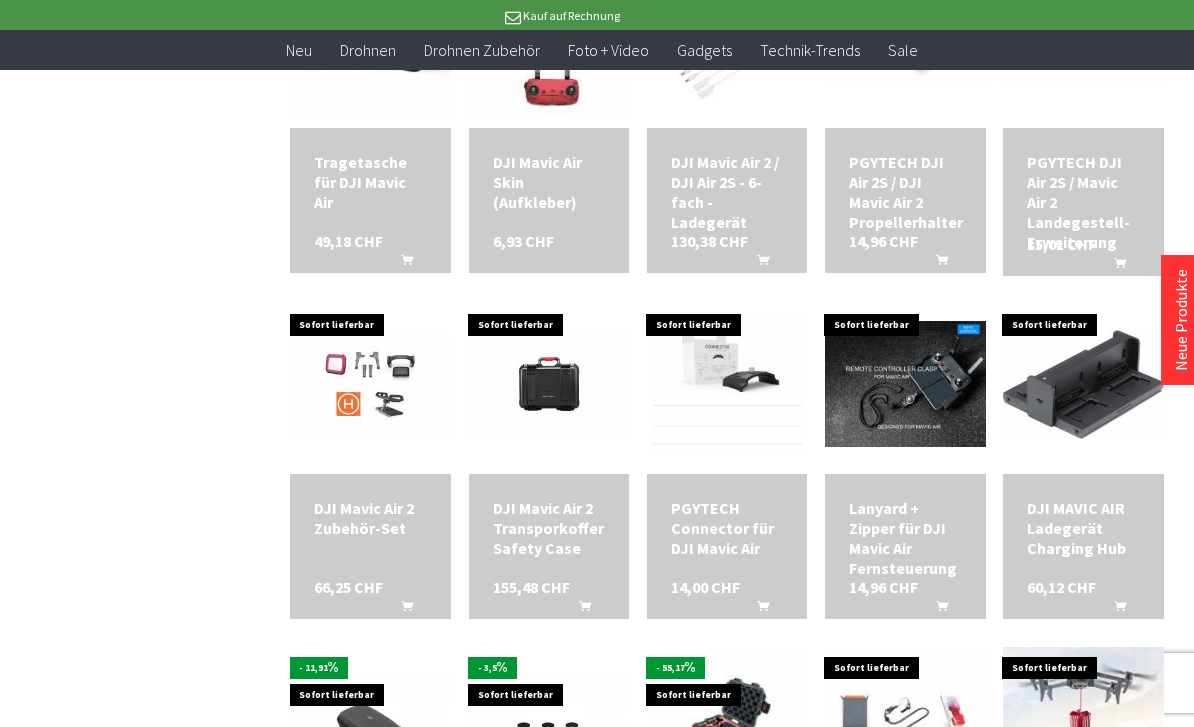 click on "DJI Mavic Air 2 Zubehör-Set" at bounding box center [370, 518] 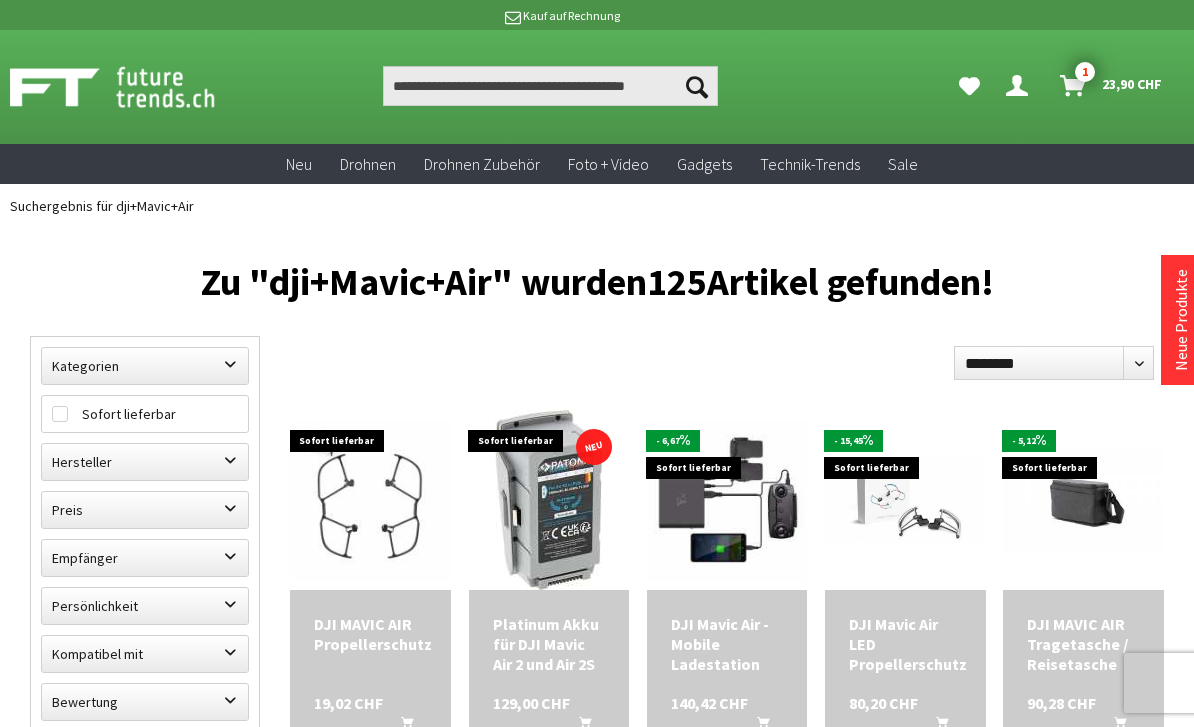 scroll, scrollTop: 829, scrollLeft: 0, axis: vertical 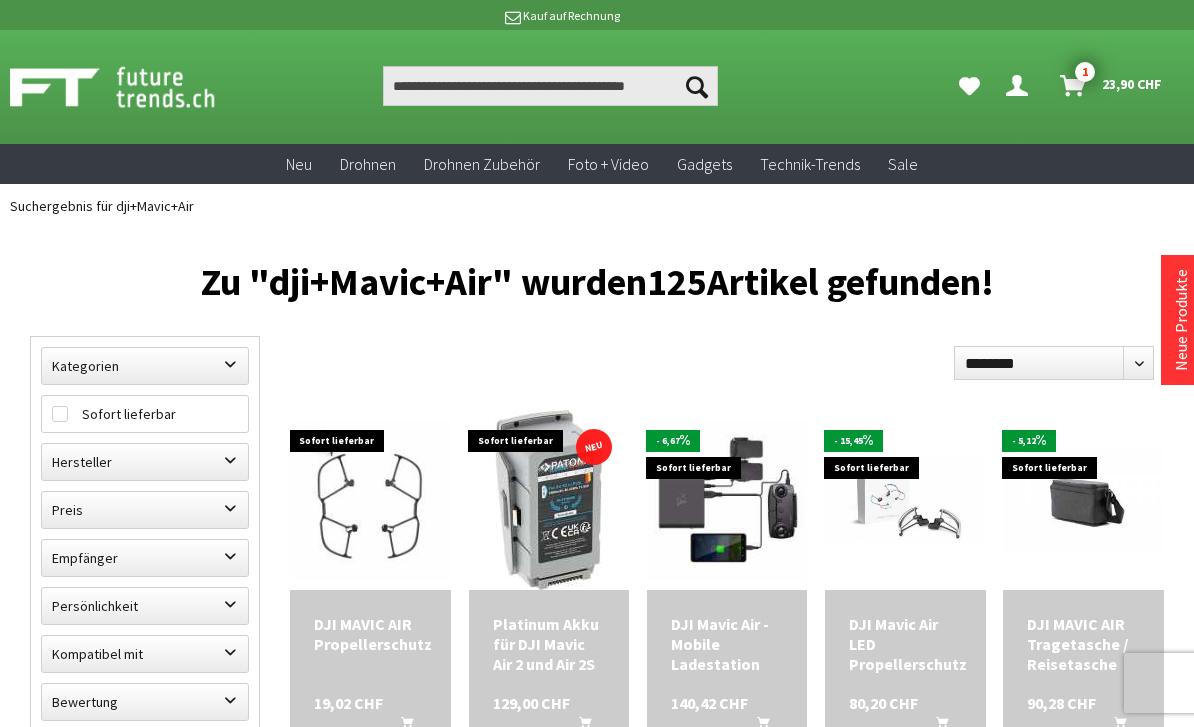 click on "Warenkorb    1      23,90 CHF" at bounding box center (1112, 86) 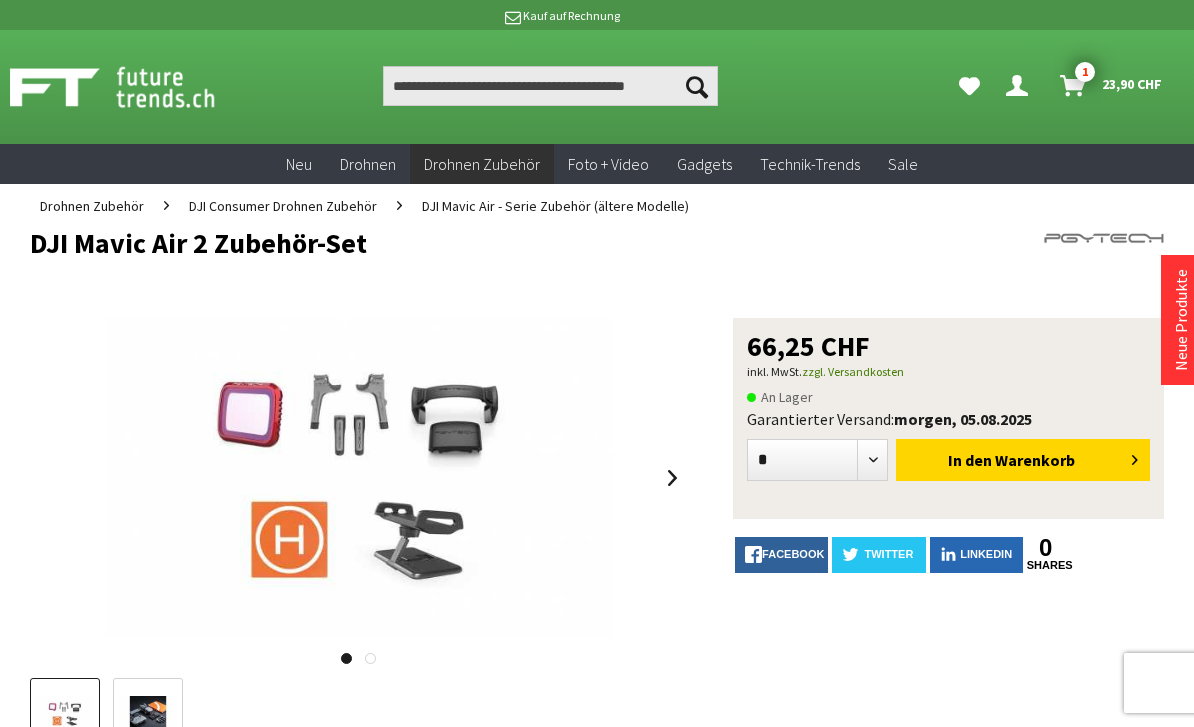 scroll, scrollTop: 0, scrollLeft: 0, axis: both 